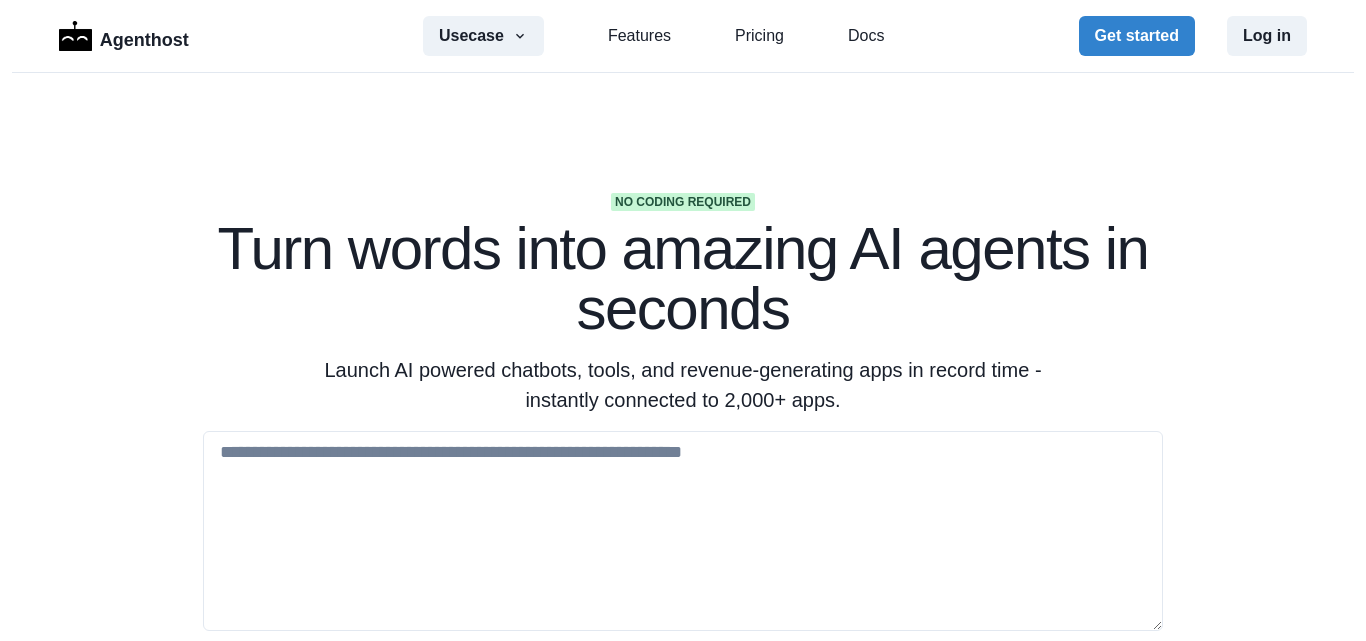 scroll, scrollTop: 0, scrollLeft: 0, axis: both 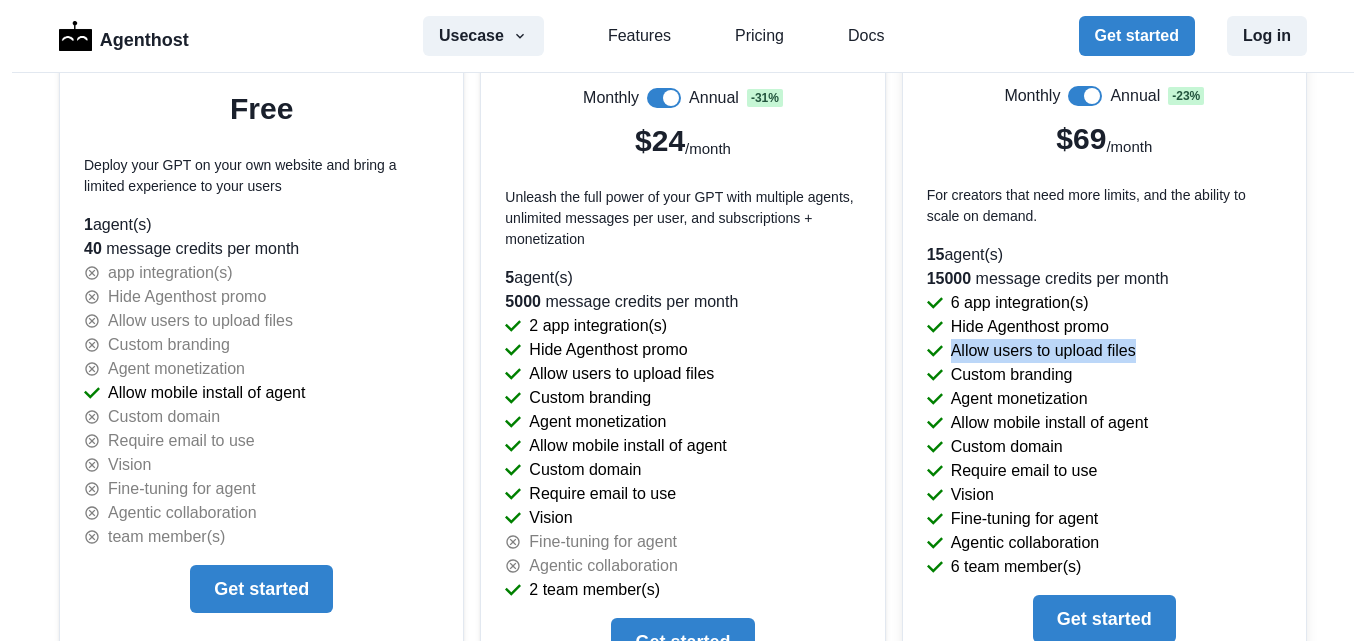 drag, startPoint x: 1128, startPoint y: 351, endPoint x: 946, endPoint y: 351, distance: 182 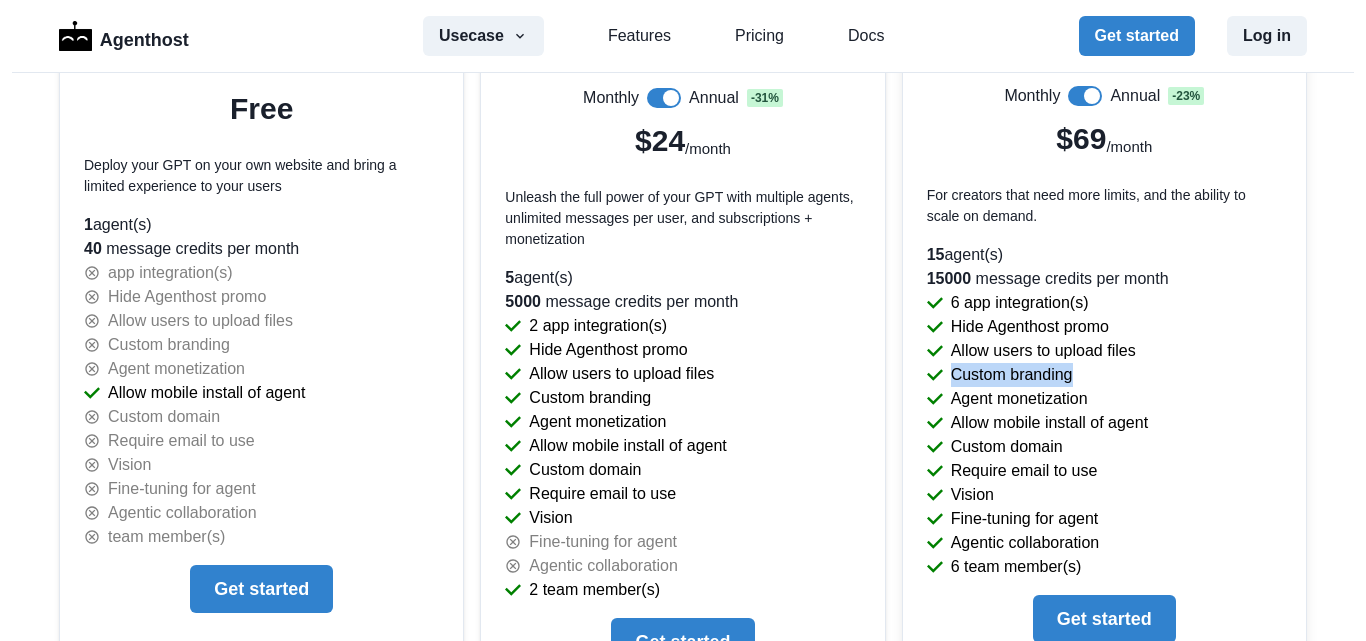 drag, startPoint x: 1063, startPoint y: 376, endPoint x: 934, endPoint y: 376, distance: 129 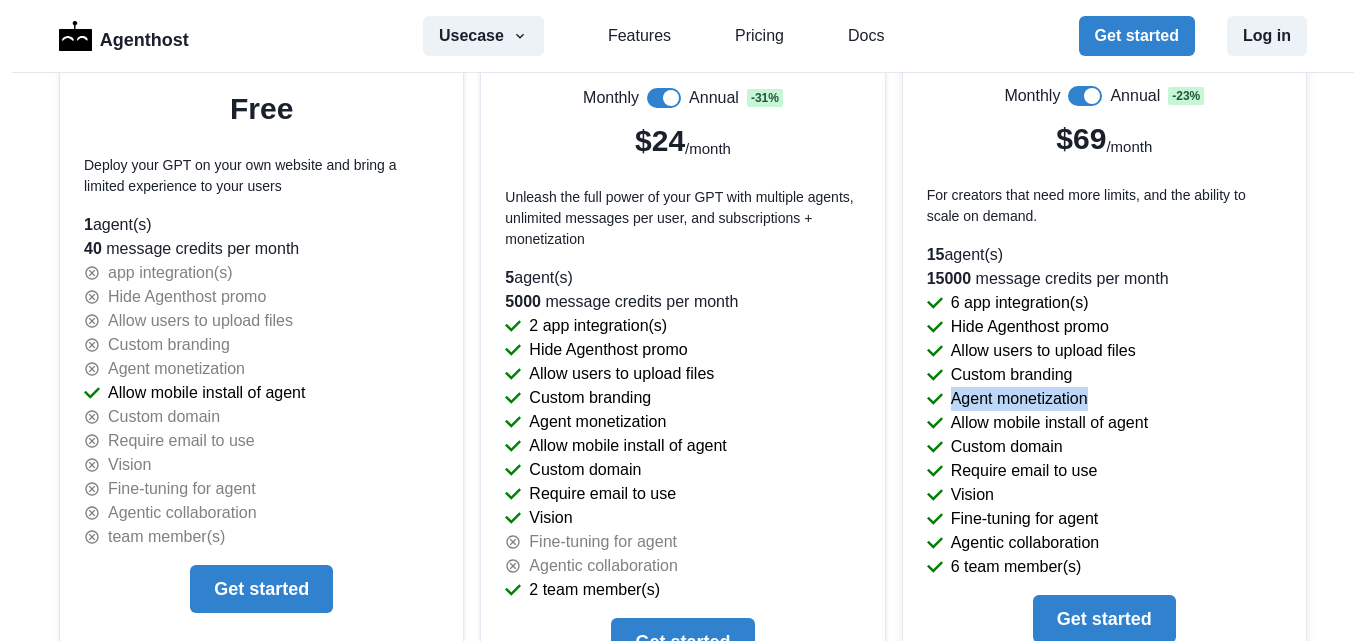 drag, startPoint x: 1084, startPoint y: 391, endPoint x: 938, endPoint y: 391, distance: 146 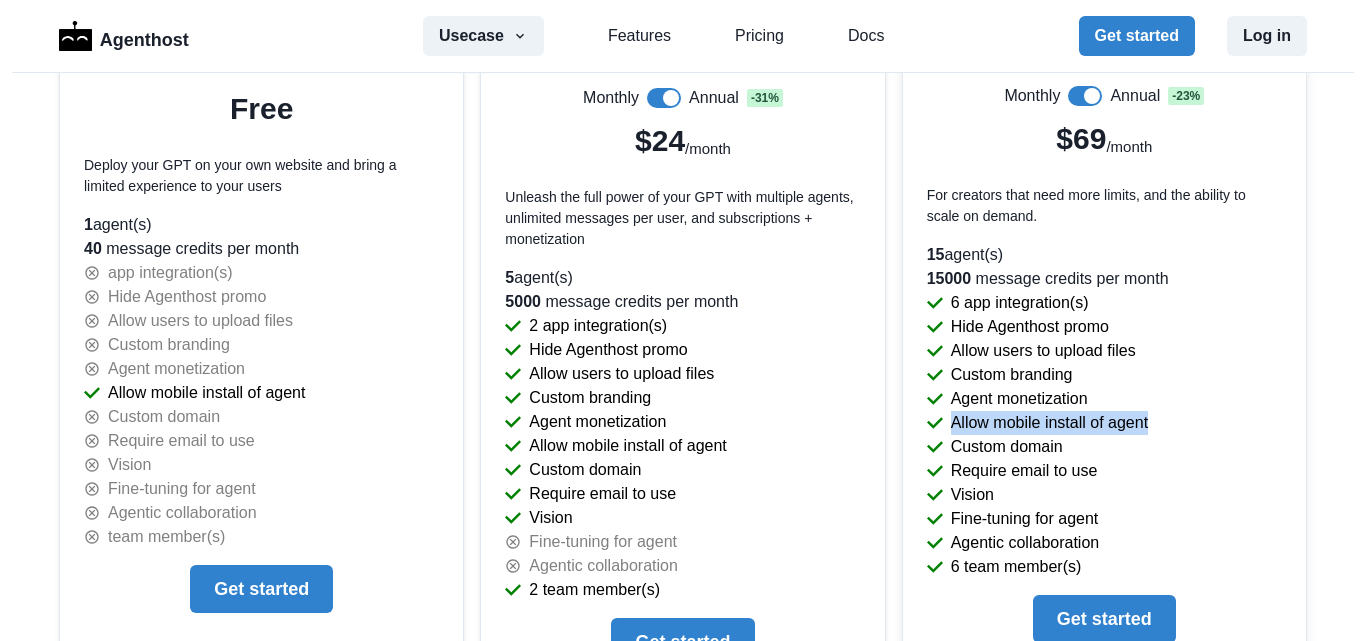 drag, startPoint x: 1152, startPoint y: 422, endPoint x: 948, endPoint y: 422, distance: 204 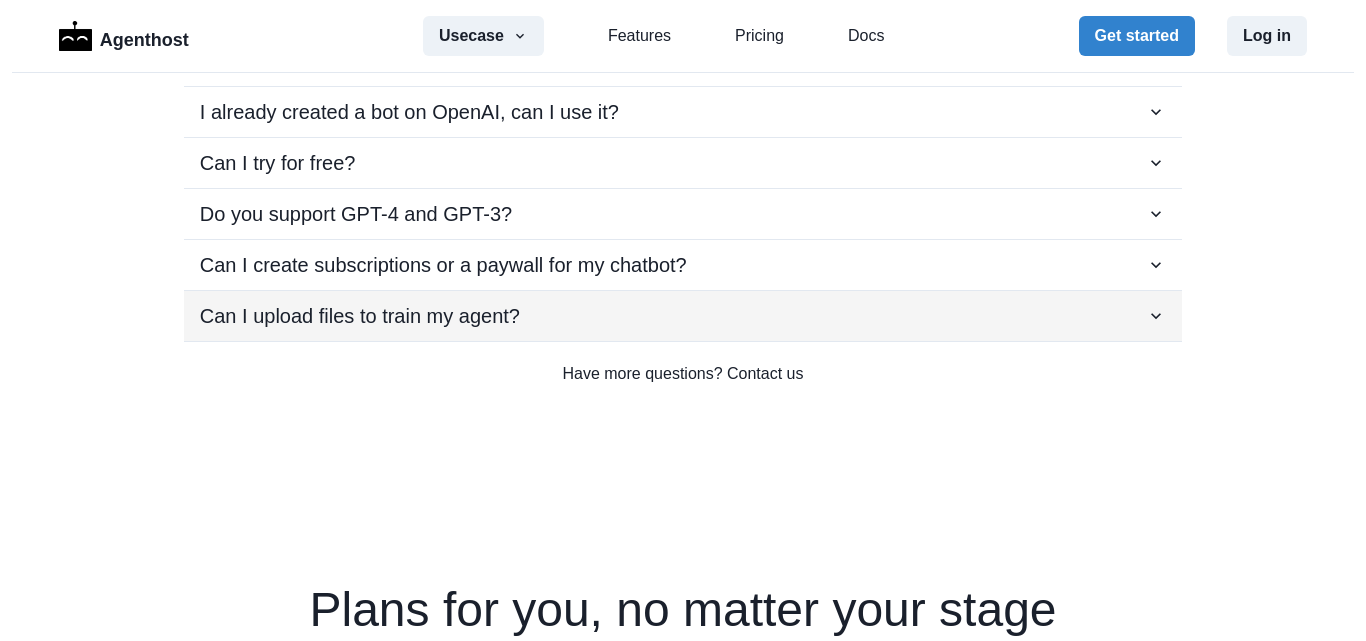 scroll, scrollTop: 3574, scrollLeft: 0, axis: vertical 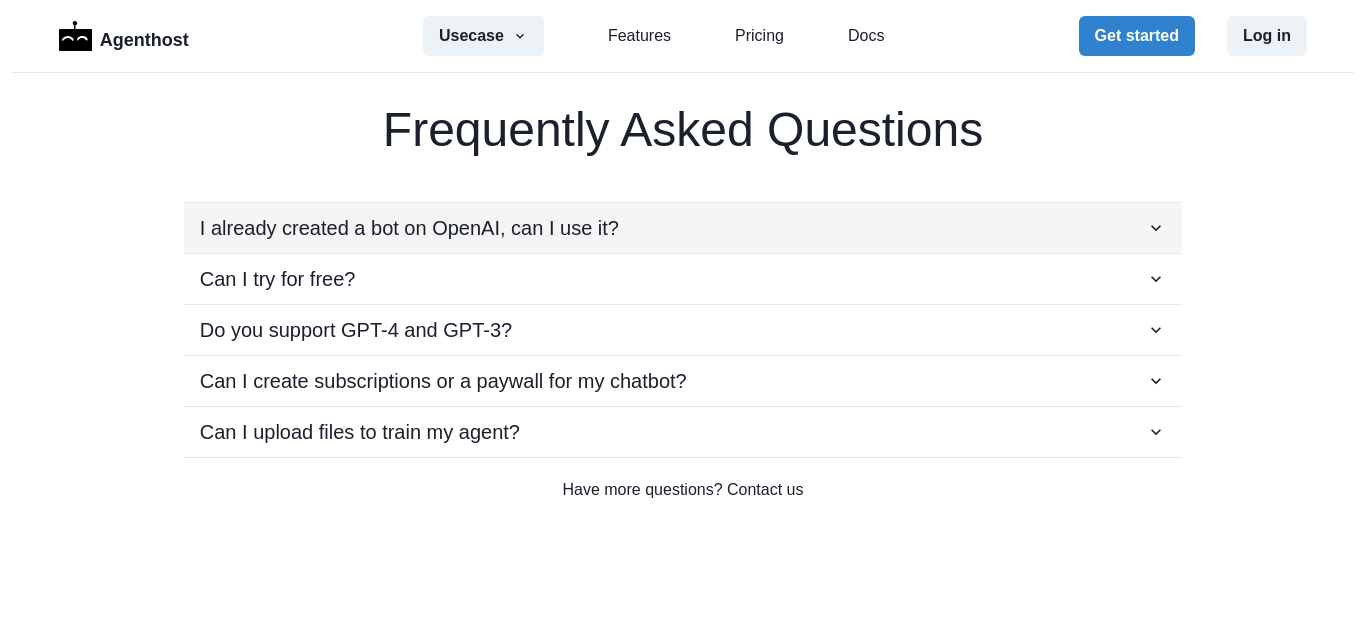 click 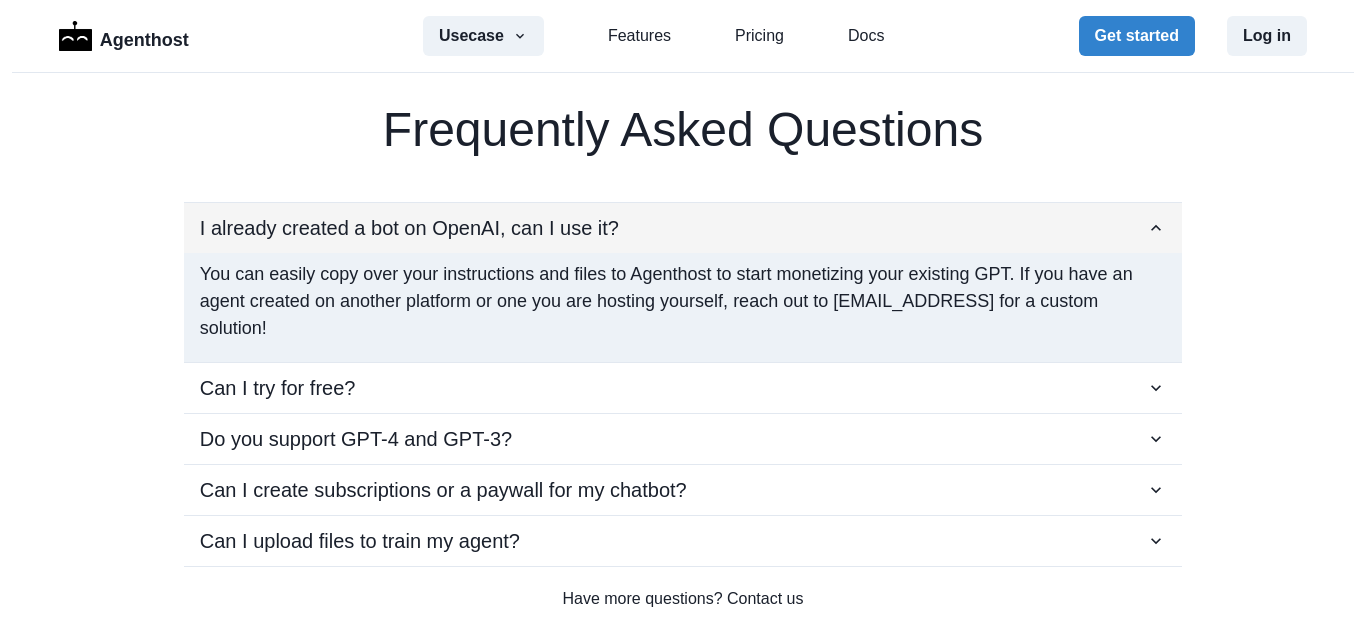 click on "I already created a bot on OpenAI, can I use it?" at bounding box center (683, 228) 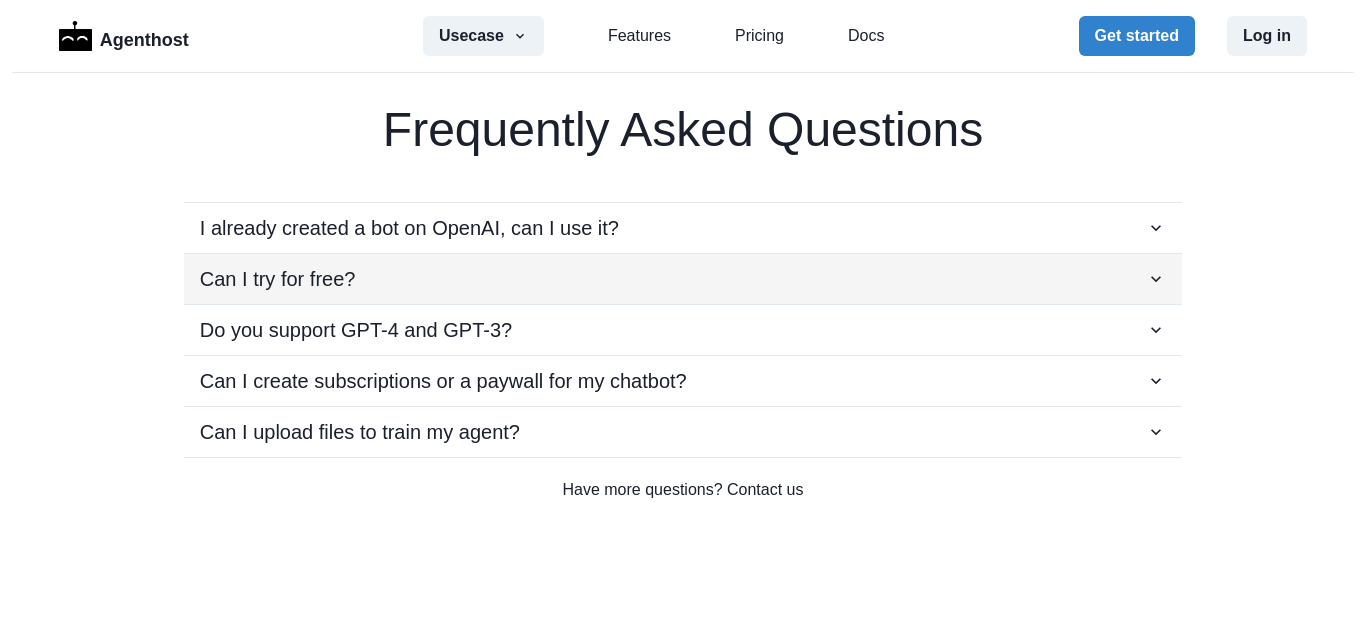 click 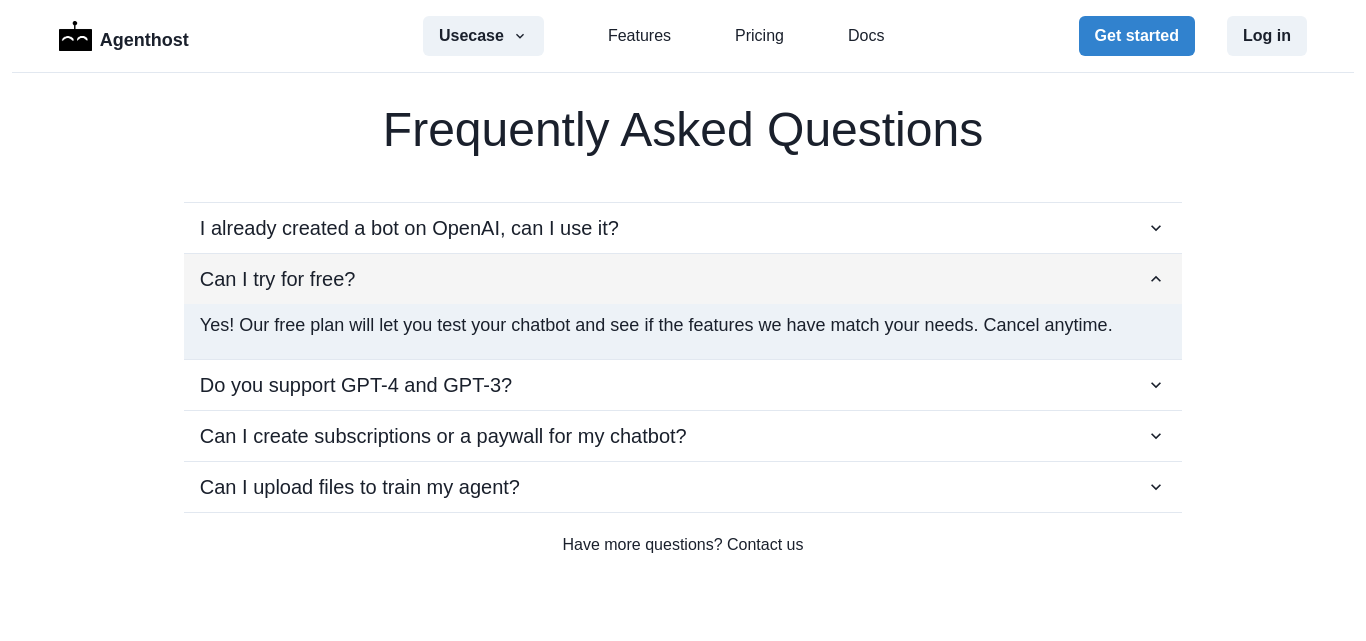 click 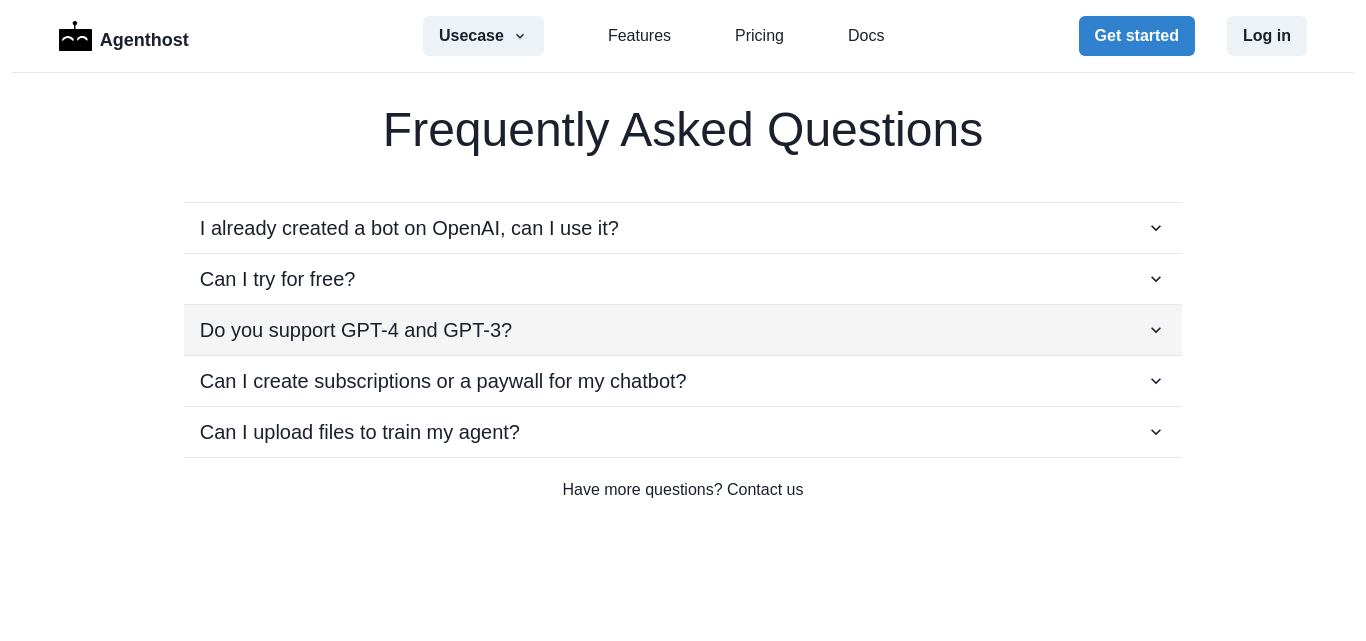 click on "Do you support GPT-4 and GPT-3?" at bounding box center [683, 330] 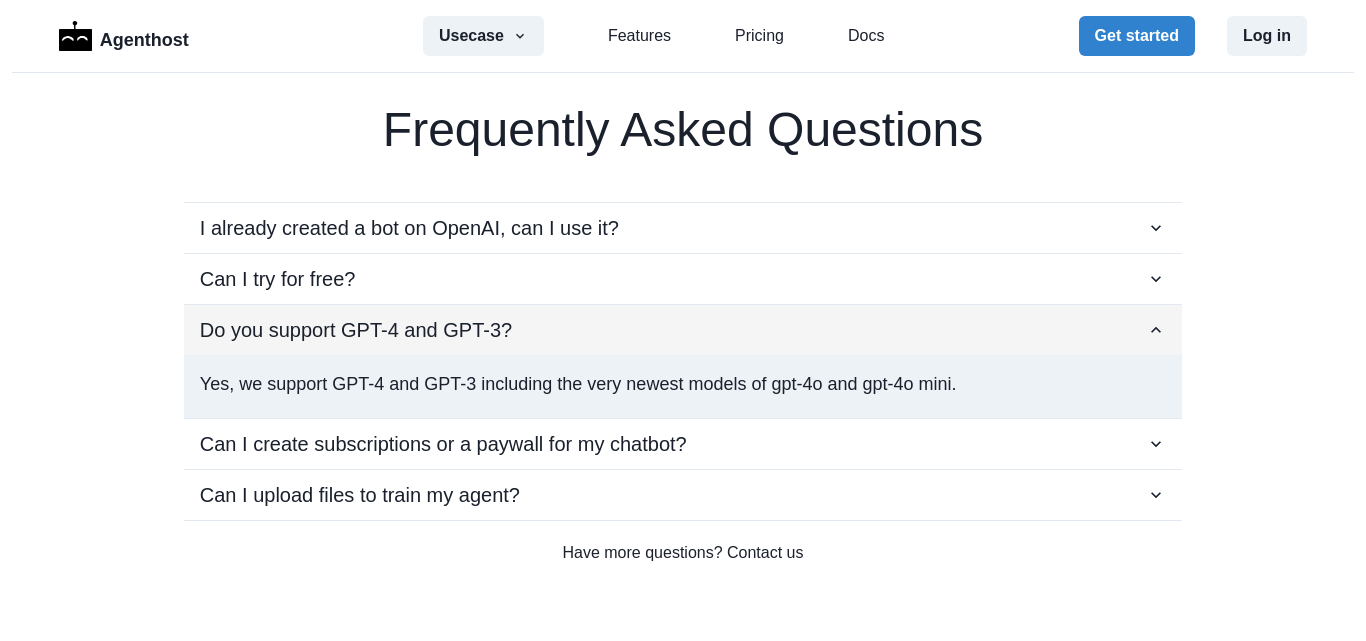 click on "Do you support GPT-4 and GPT-3?" at bounding box center (683, 330) 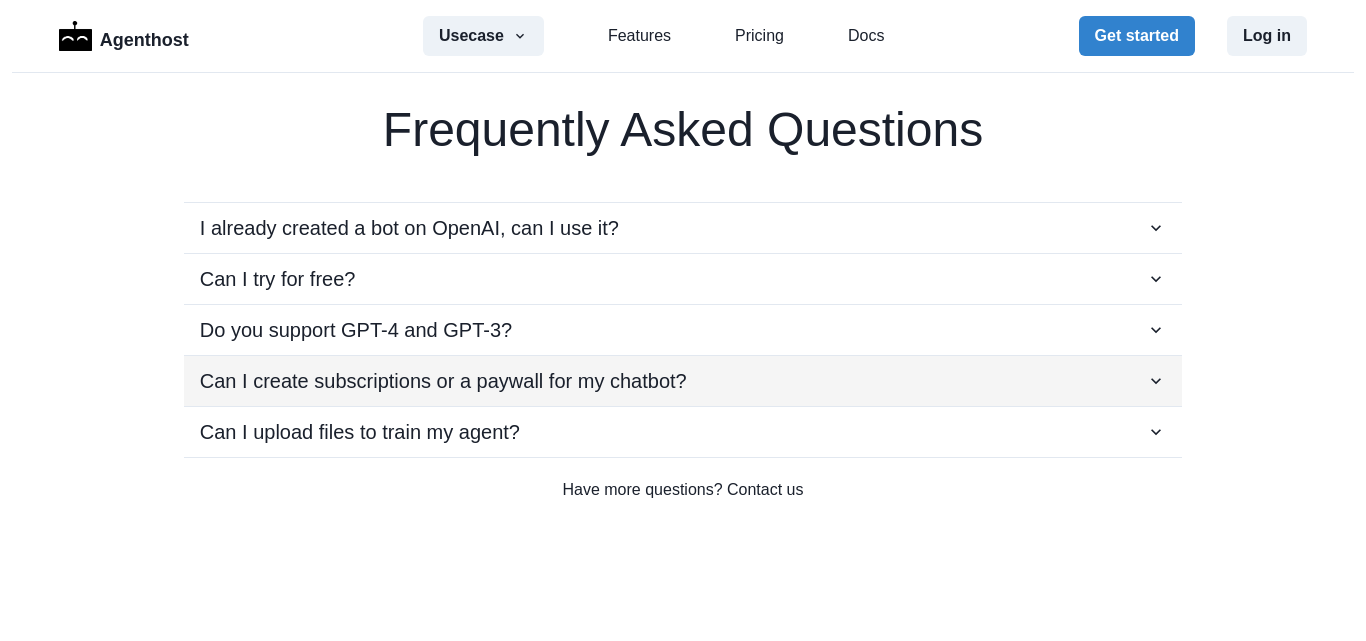 click on "Can I create subscriptions or a paywall for my chatbot?" at bounding box center [683, 381] 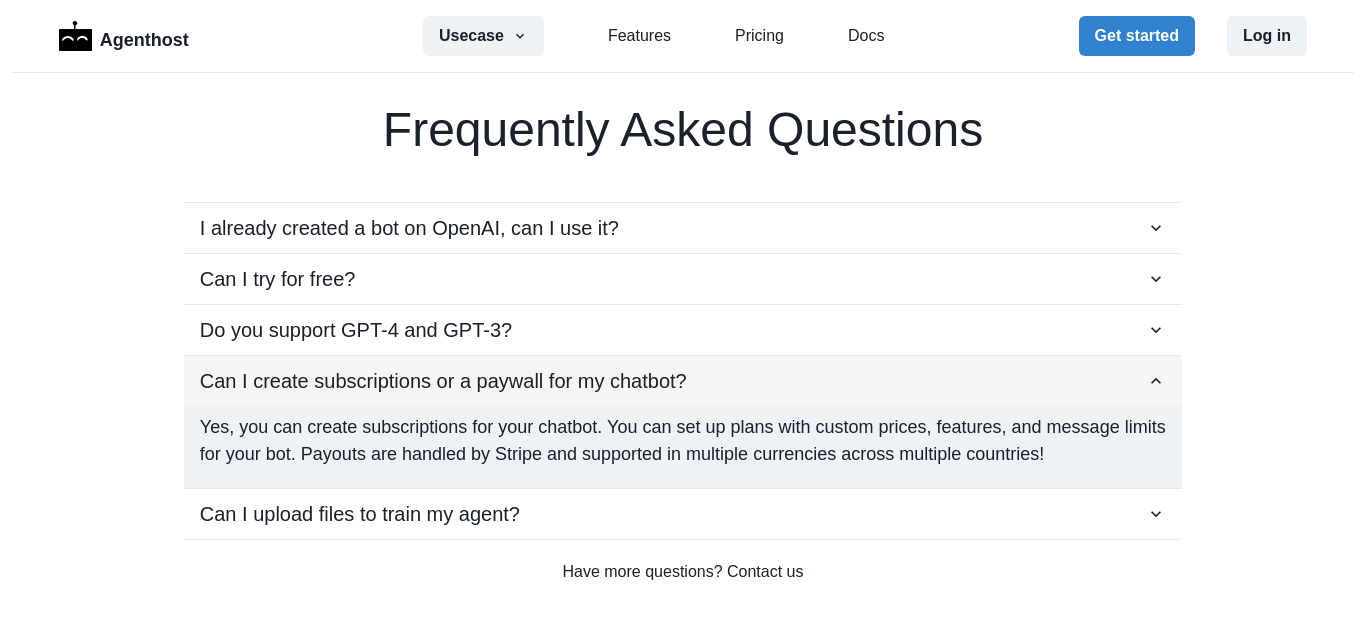 click on "Can I create subscriptions or a paywall for my chatbot?" at bounding box center [683, 381] 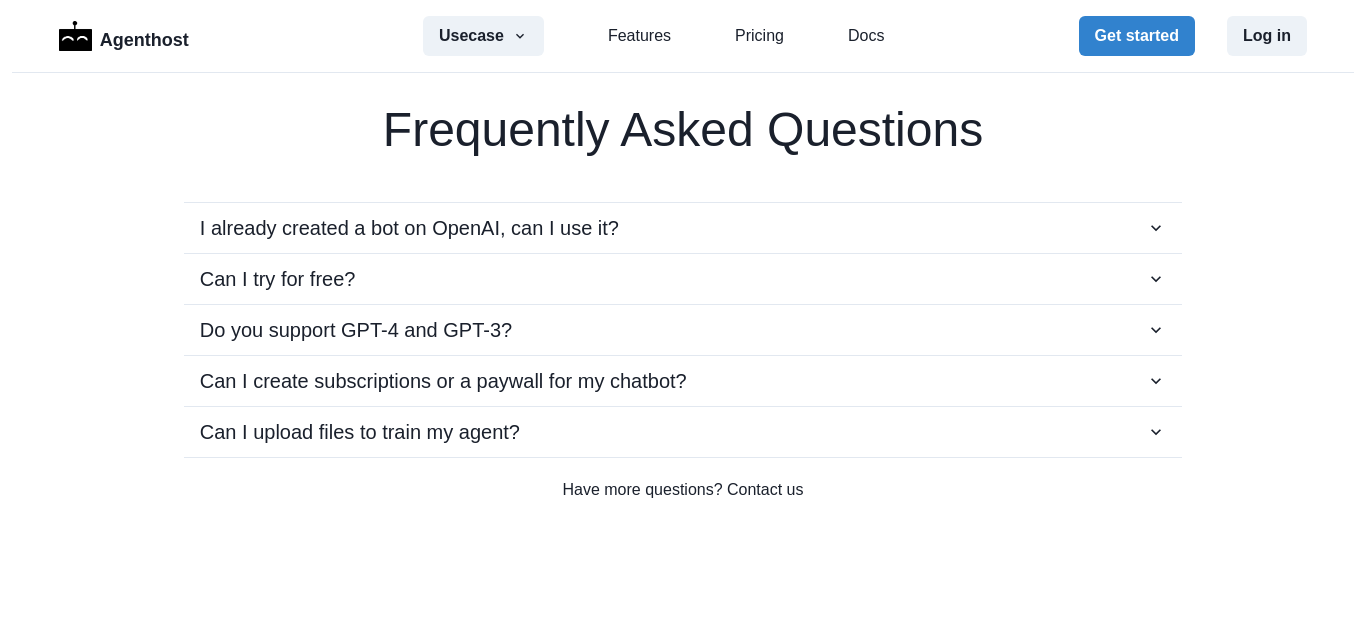 scroll, scrollTop: 3874, scrollLeft: 0, axis: vertical 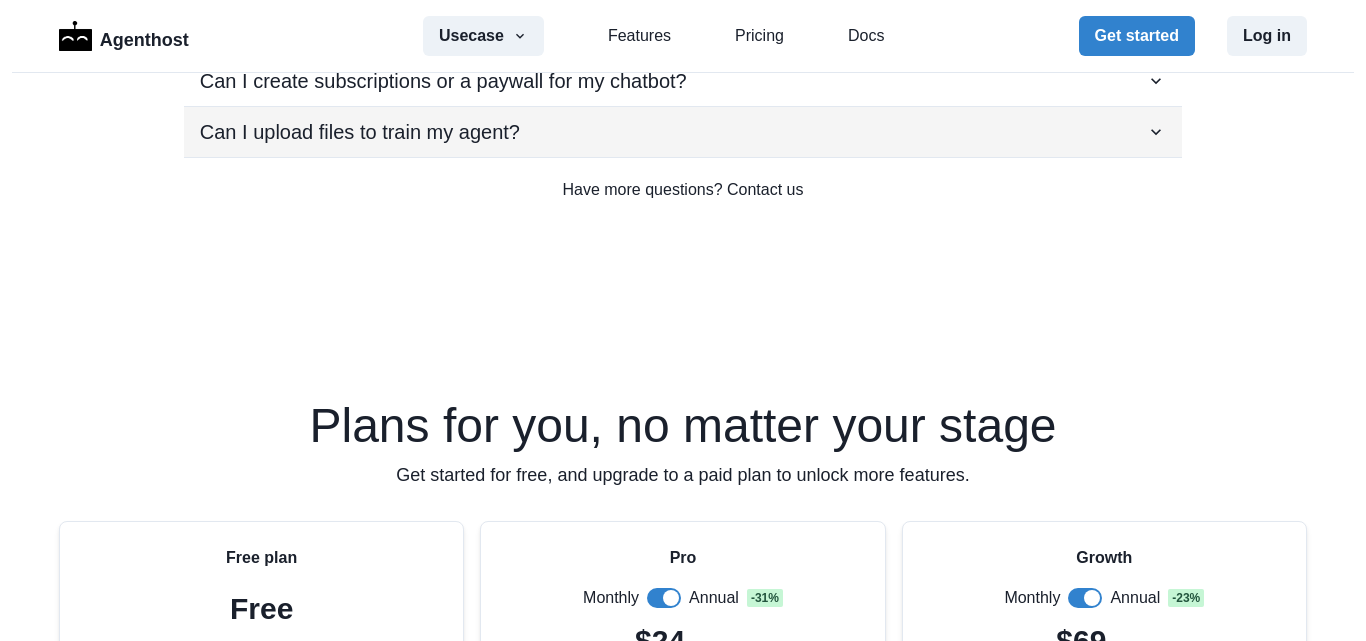 click 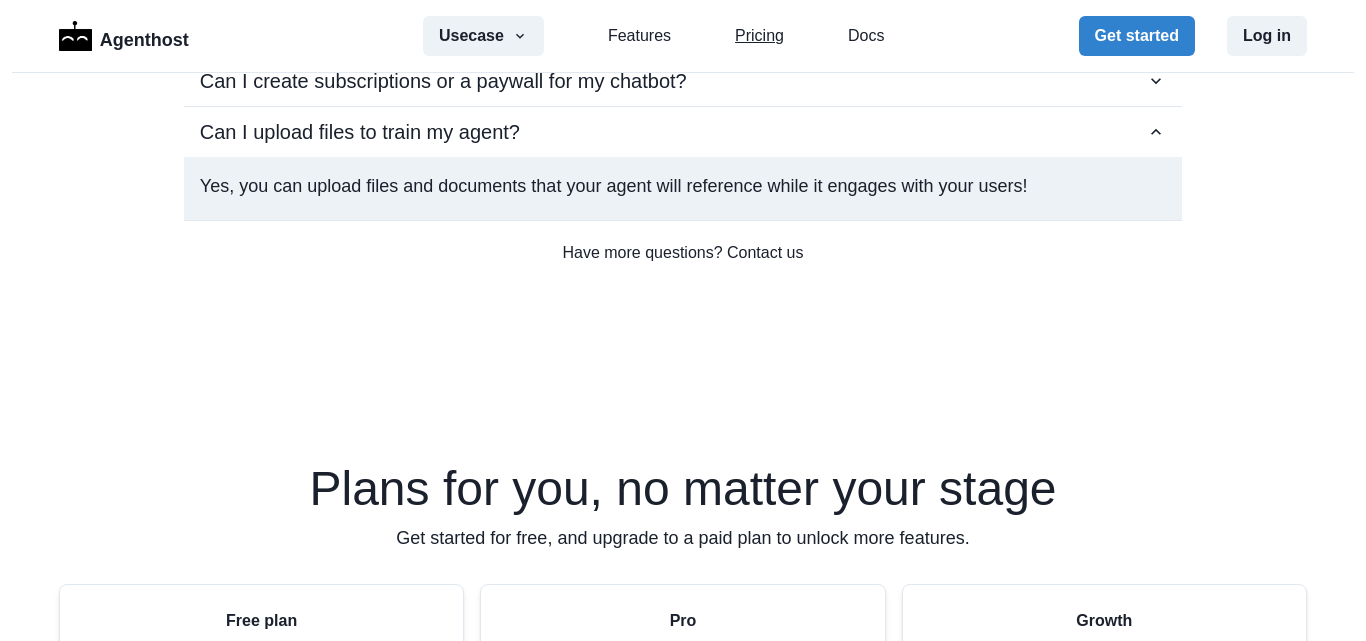 click on "Pricing" at bounding box center (759, 36) 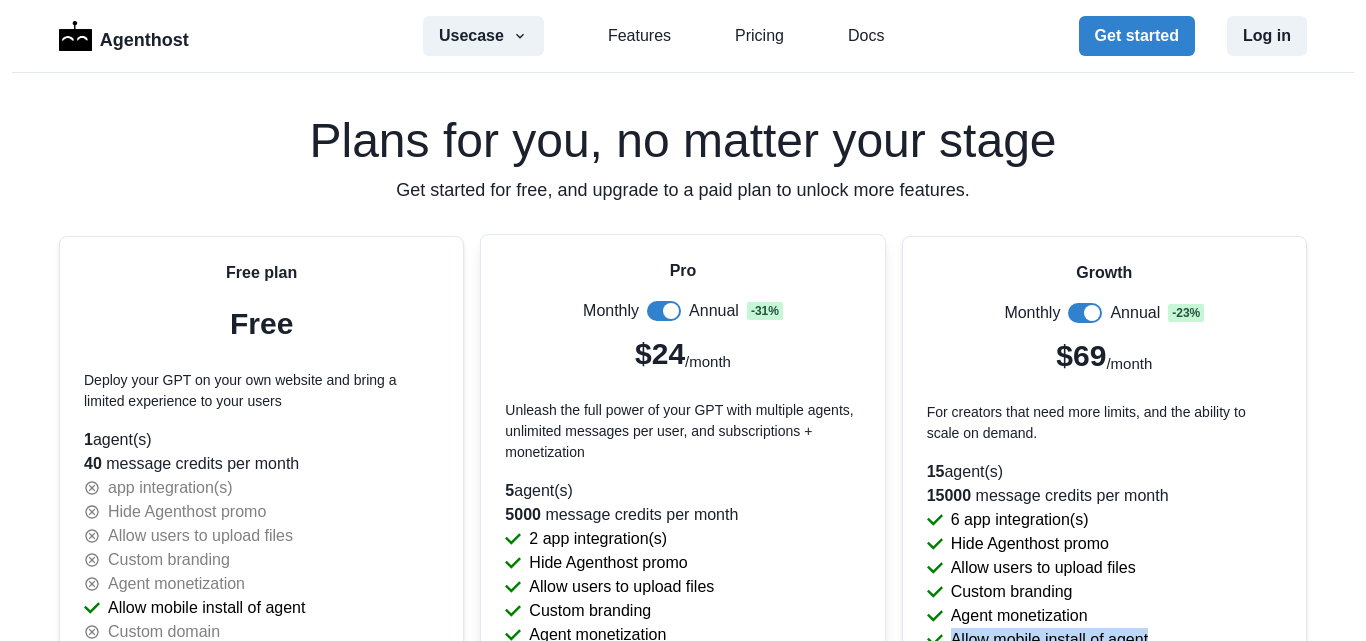 scroll, scrollTop: 4337, scrollLeft: 0, axis: vertical 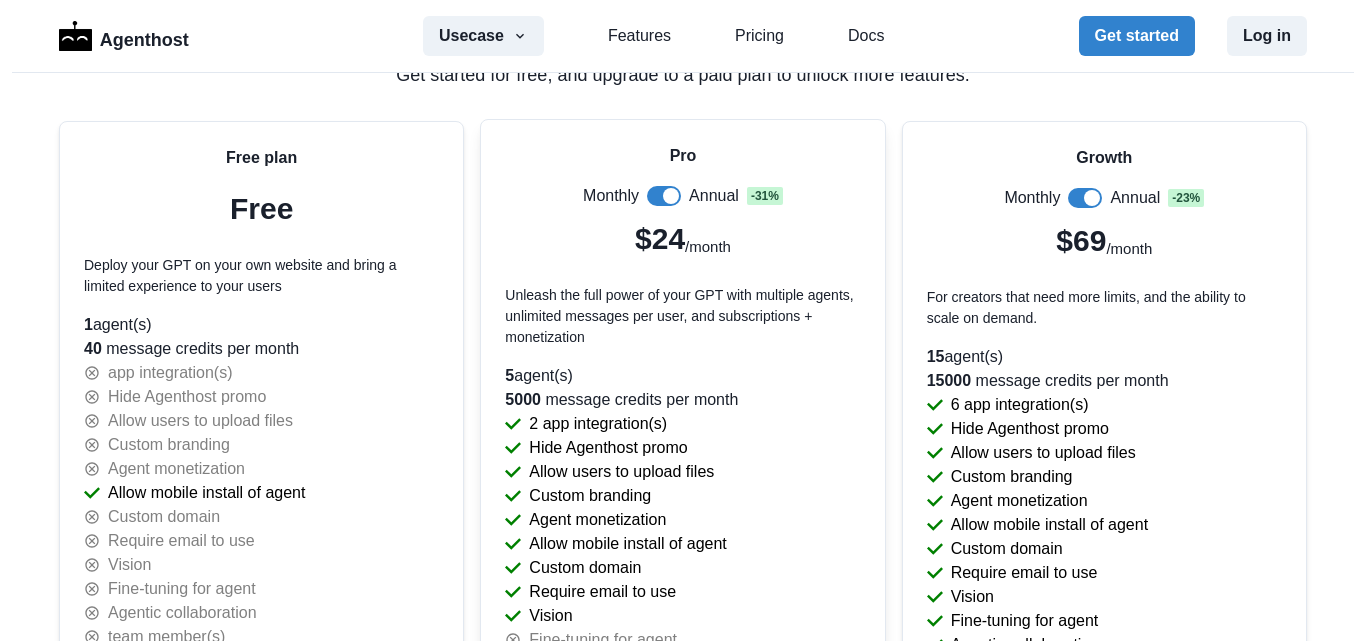 click at bounding box center [664, 196] 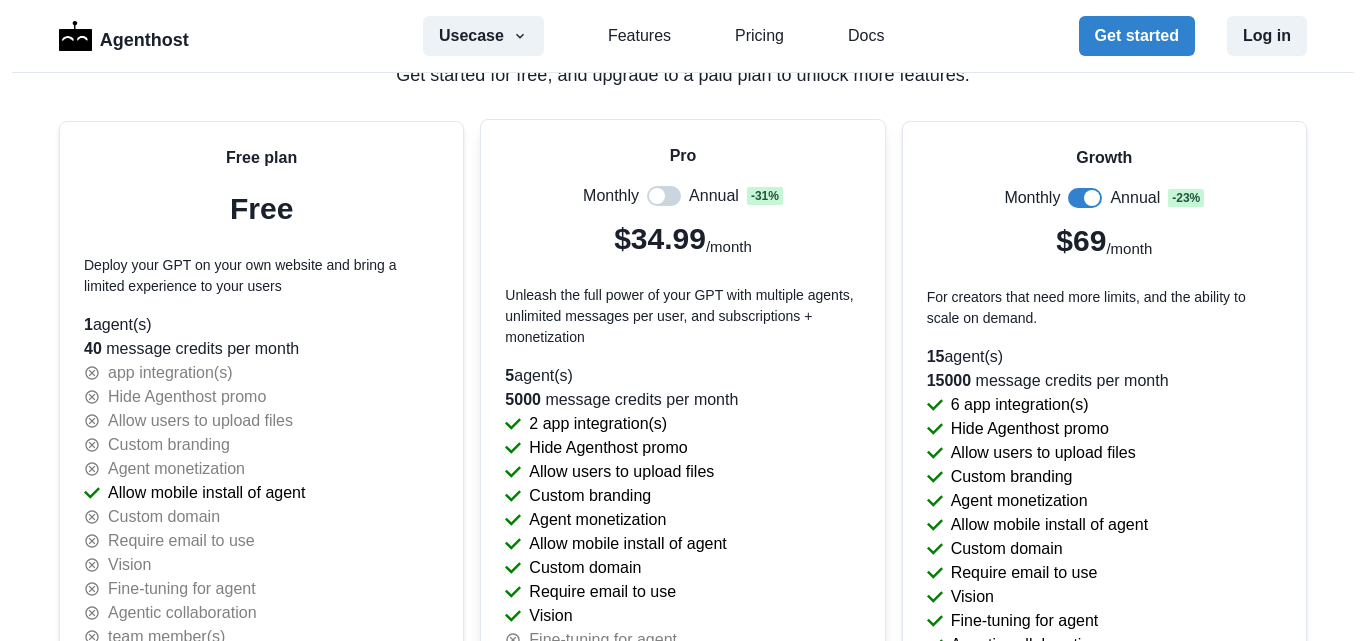 click at bounding box center [664, 196] 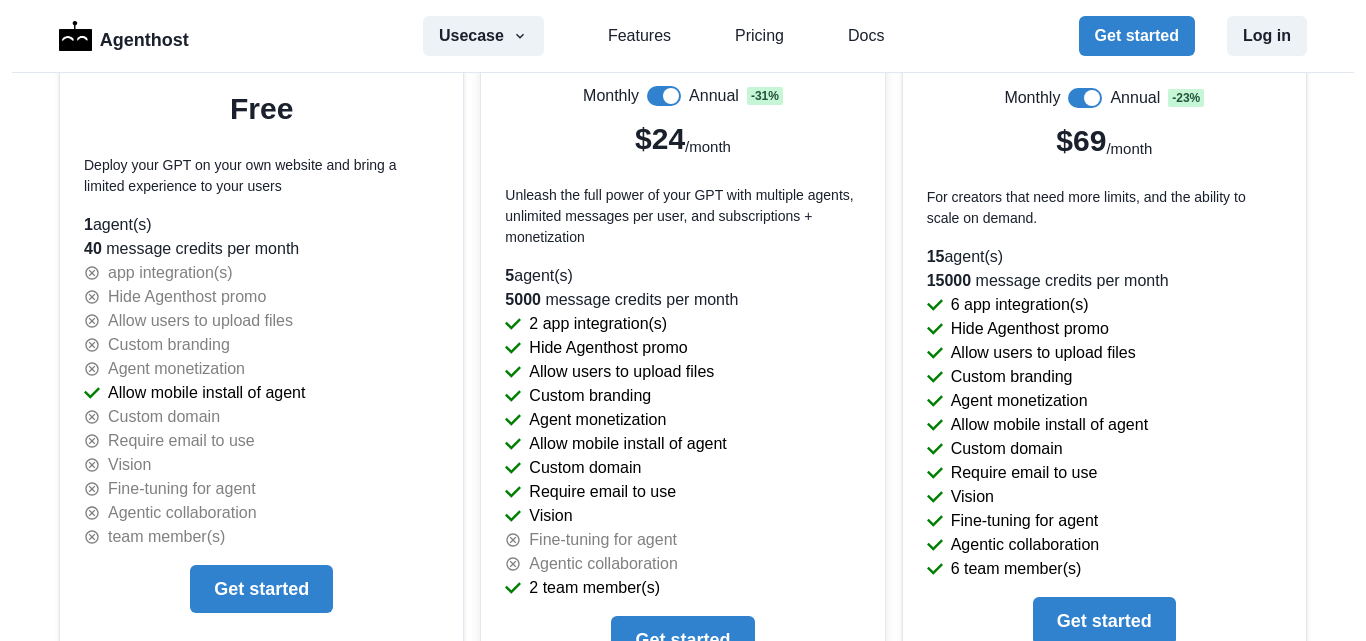 scroll, scrollTop: 4537, scrollLeft: 0, axis: vertical 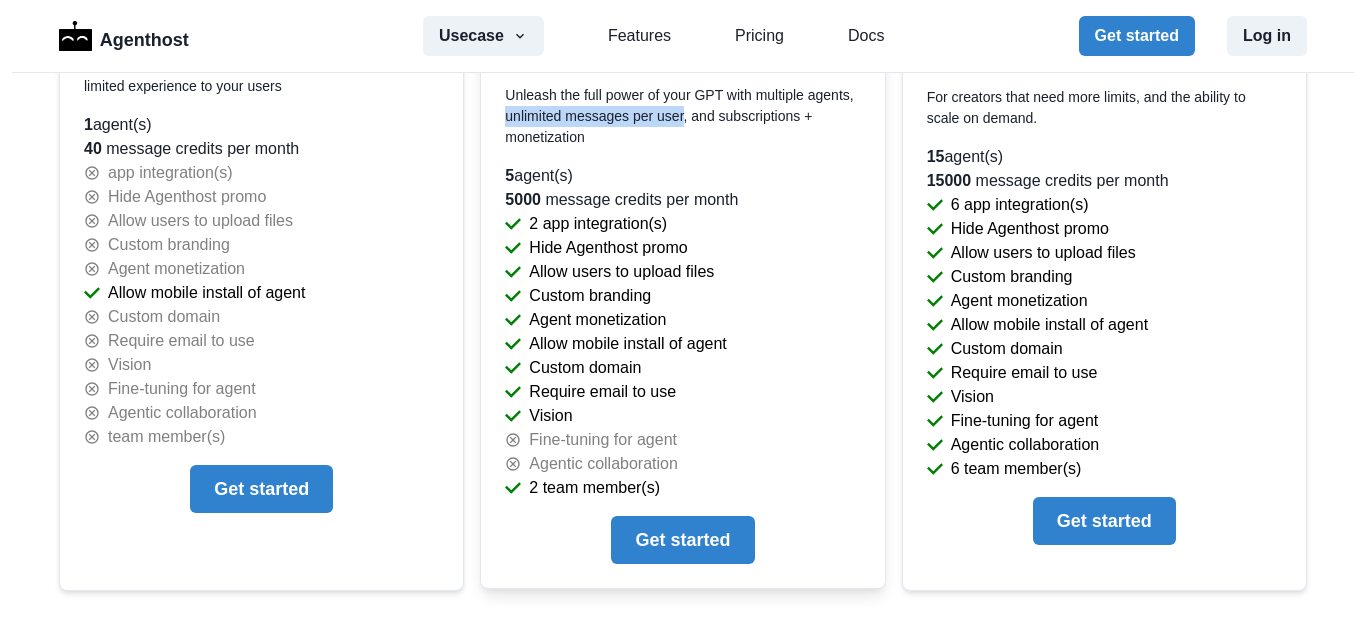 drag, startPoint x: 675, startPoint y: 115, endPoint x: 493, endPoint y: 114, distance: 182.00275 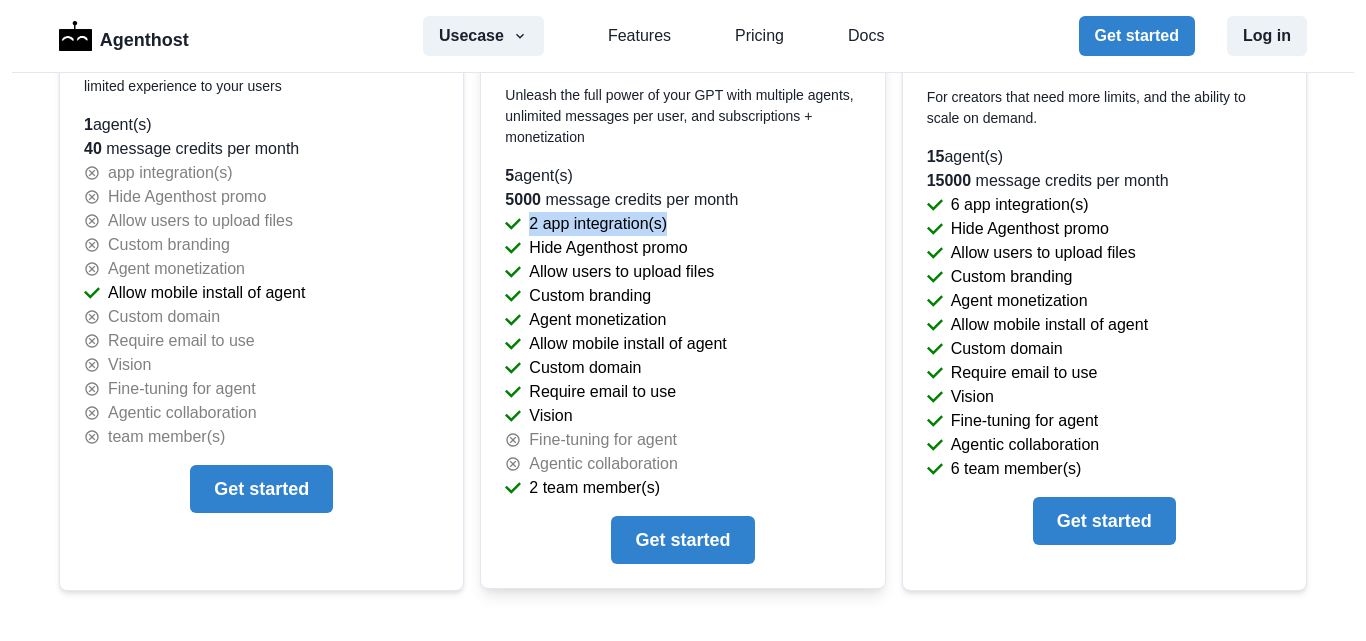 drag, startPoint x: 659, startPoint y: 221, endPoint x: 491, endPoint y: 224, distance: 168.02678 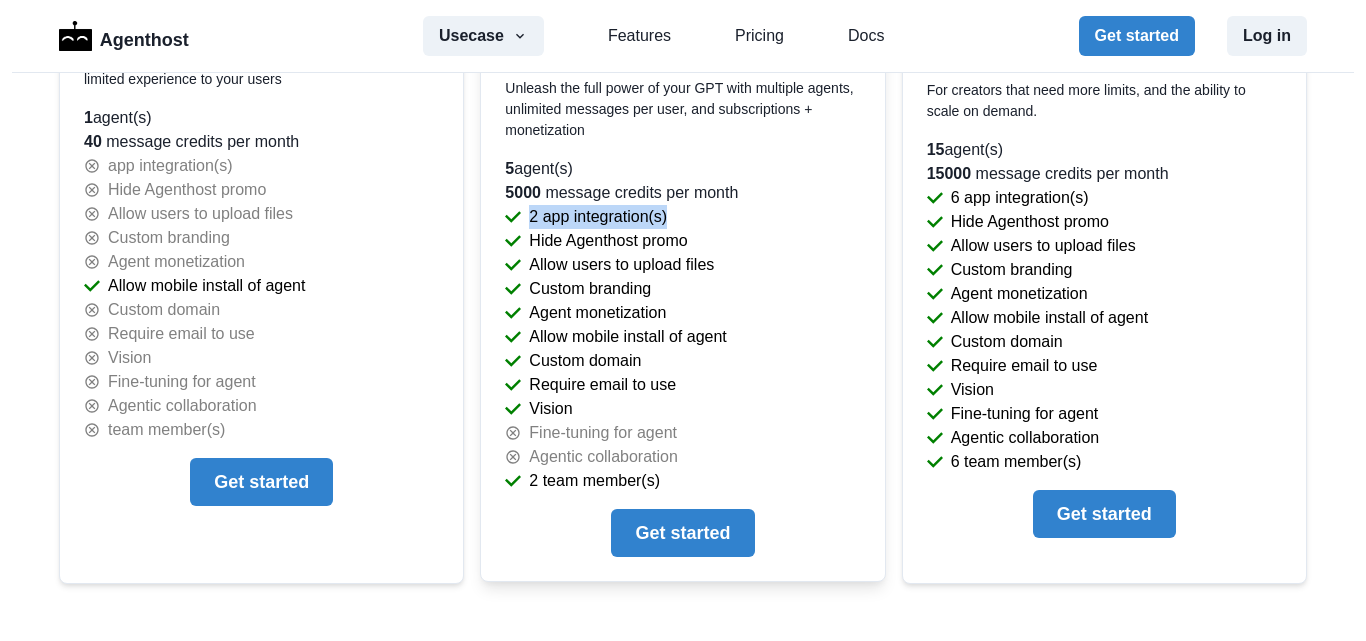 scroll, scrollTop: 4537, scrollLeft: 0, axis: vertical 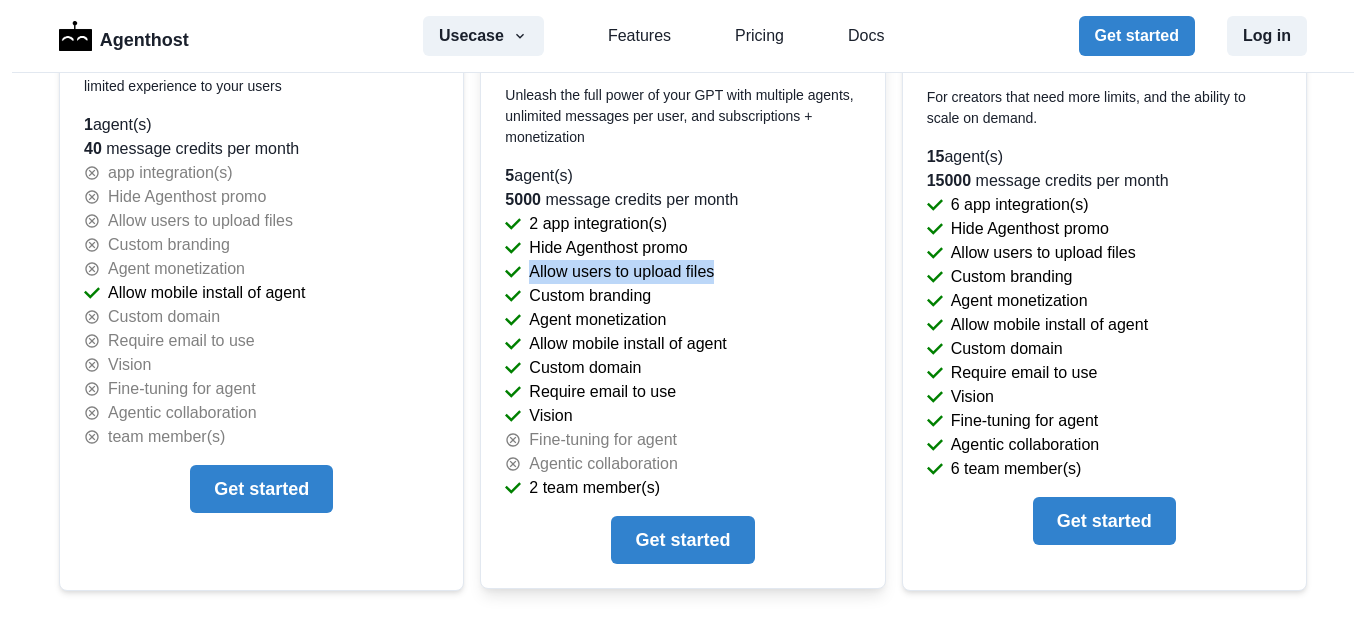 drag, startPoint x: 705, startPoint y: 272, endPoint x: 507, endPoint y: 272, distance: 198 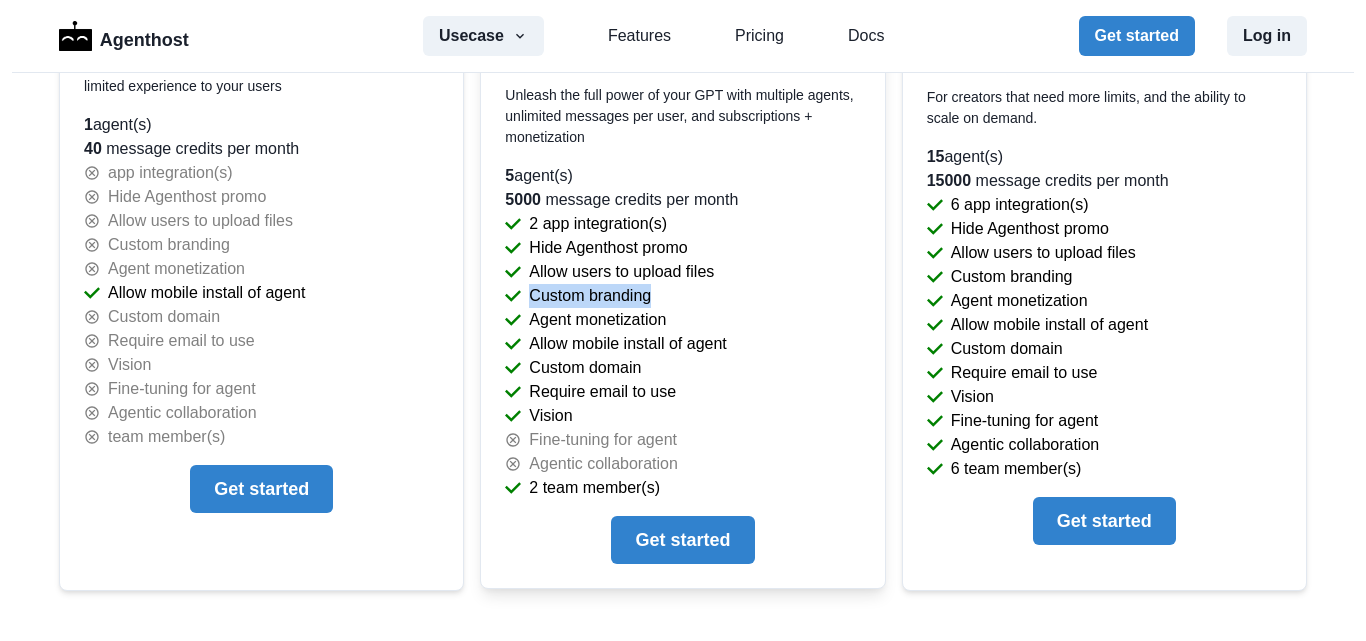 drag, startPoint x: 644, startPoint y: 296, endPoint x: 522, endPoint y: 295, distance: 122.0041 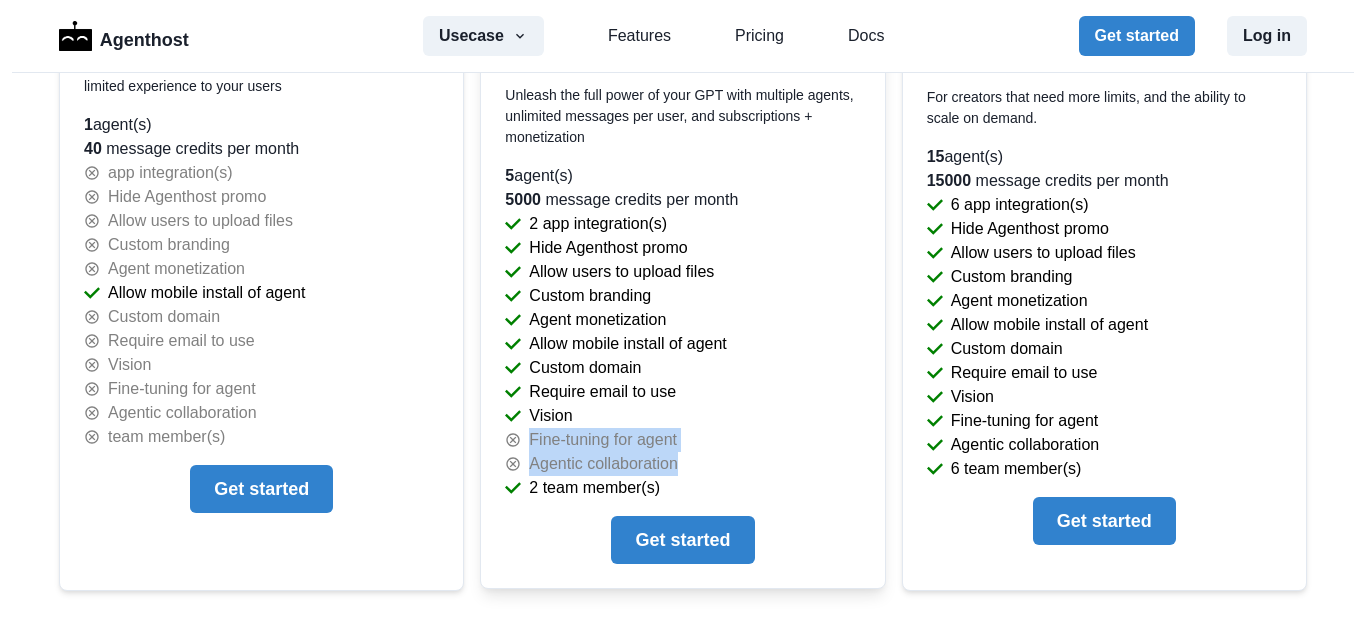 drag, startPoint x: 674, startPoint y: 460, endPoint x: 516, endPoint y: 433, distance: 160.29036 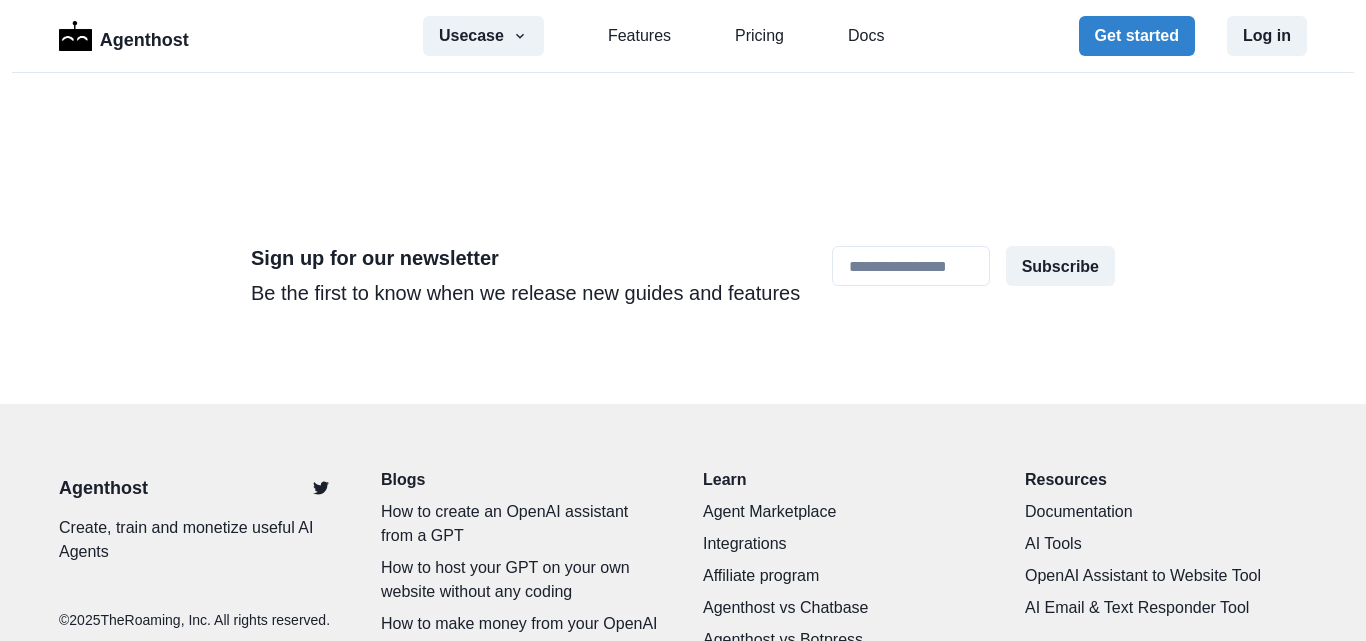 scroll, scrollTop: 6333, scrollLeft: 0, axis: vertical 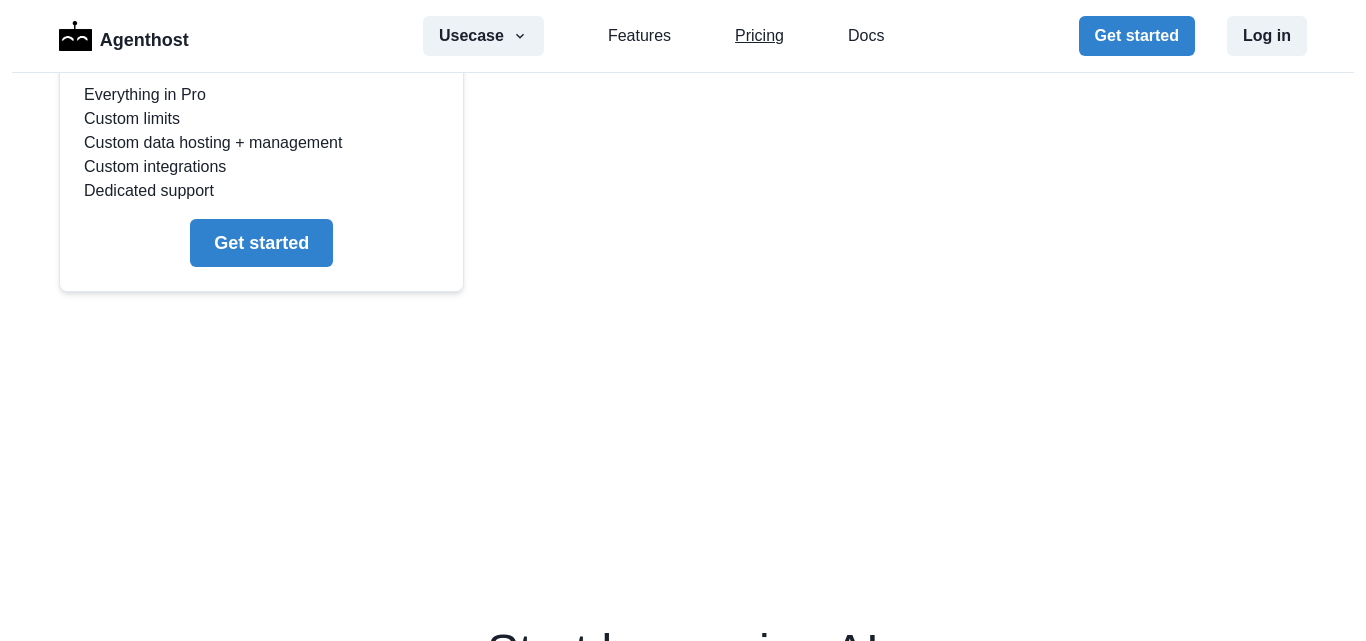 click on "Pricing" at bounding box center (759, 36) 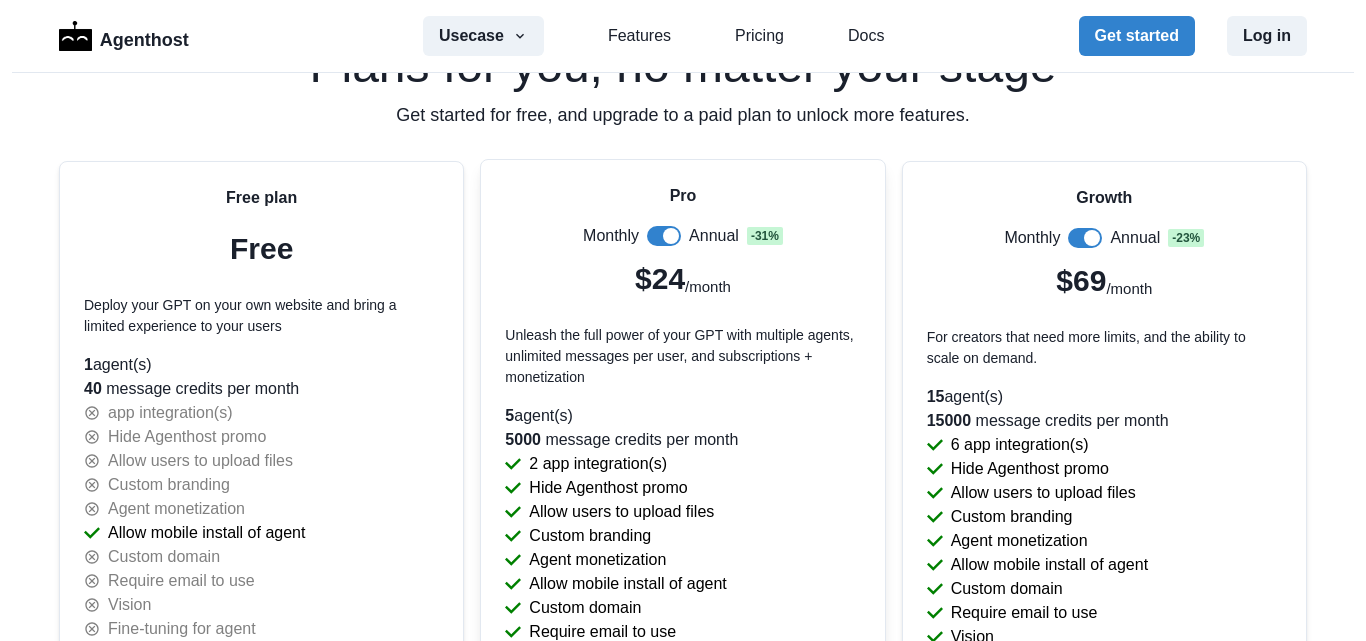 scroll, scrollTop: 4437, scrollLeft: 0, axis: vertical 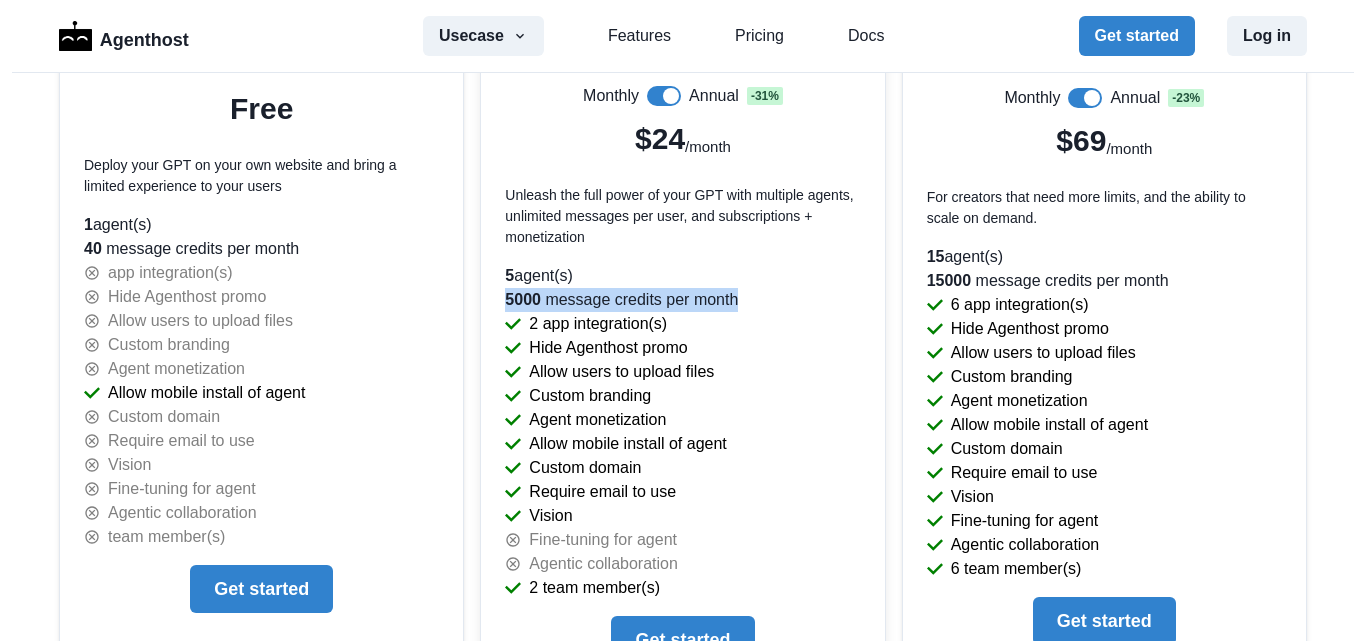 drag, startPoint x: 730, startPoint y: 295, endPoint x: 489, endPoint y: 300, distance: 241.05186 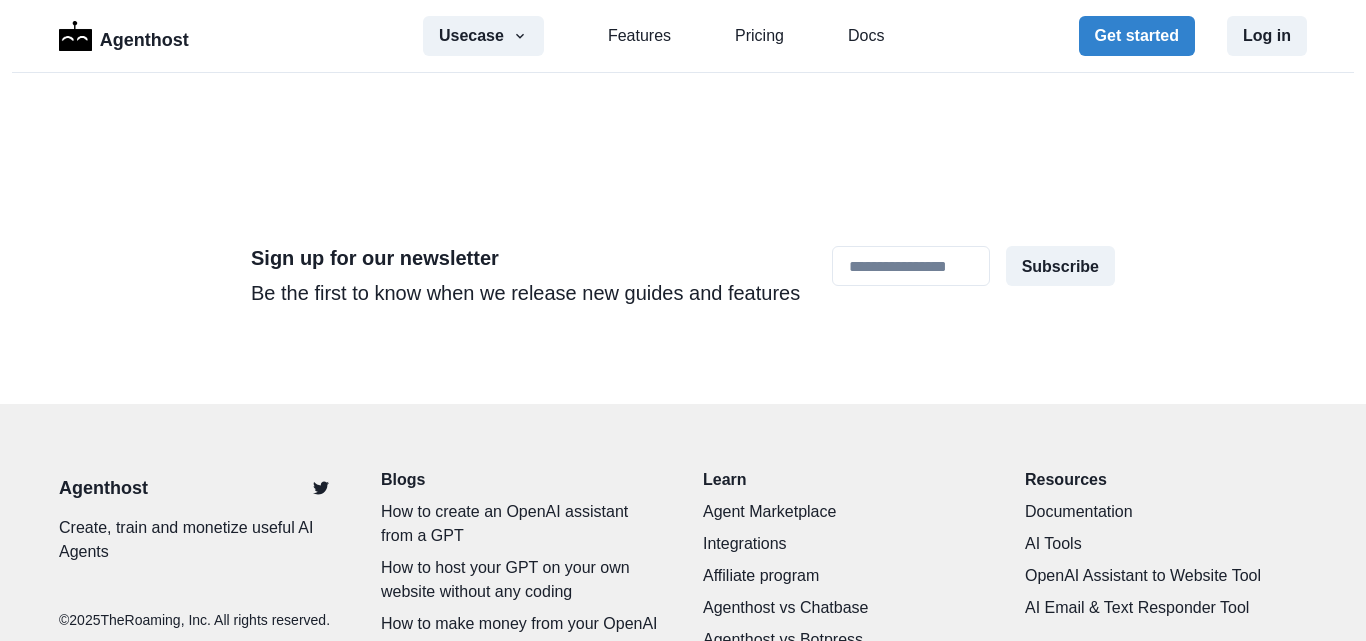 scroll, scrollTop: 6333, scrollLeft: 0, axis: vertical 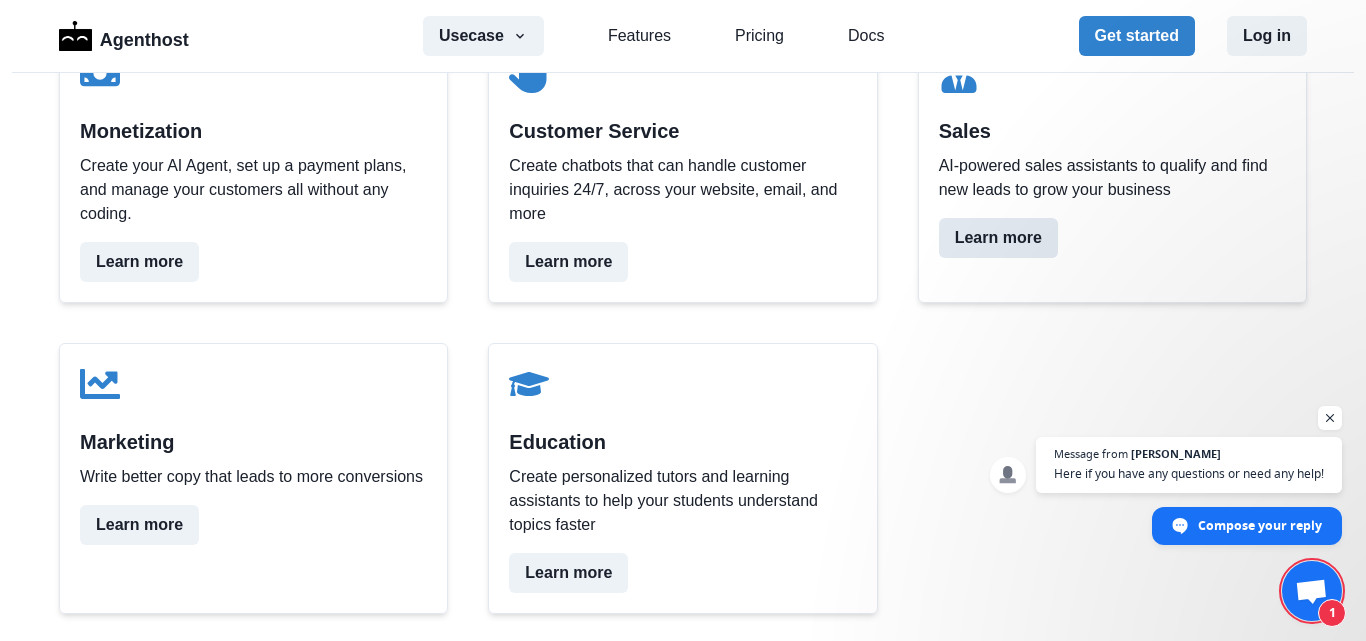 click on "Learn more" at bounding box center (998, 238) 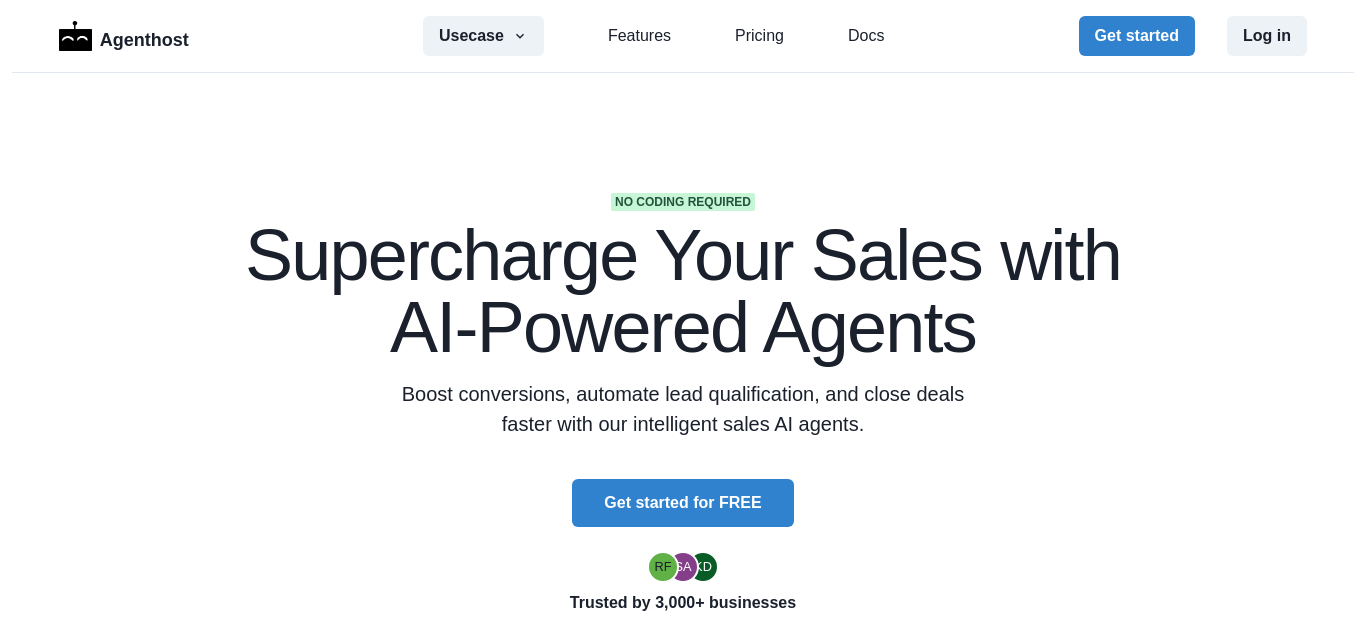 scroll, scrollTop: 0, scrollLeft: 0, axis: both 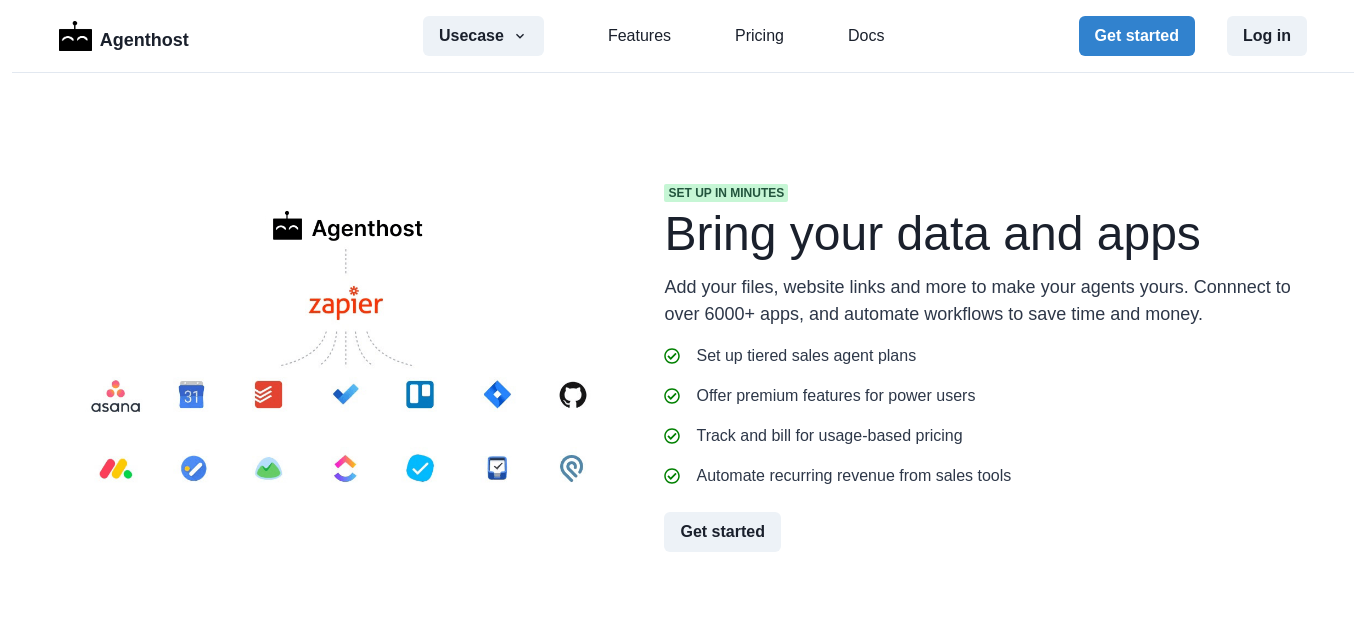drag, startPoint x: 346, startPoint y: 224, endPoint x: 63, endPoint y: 227, distance: 283.0159 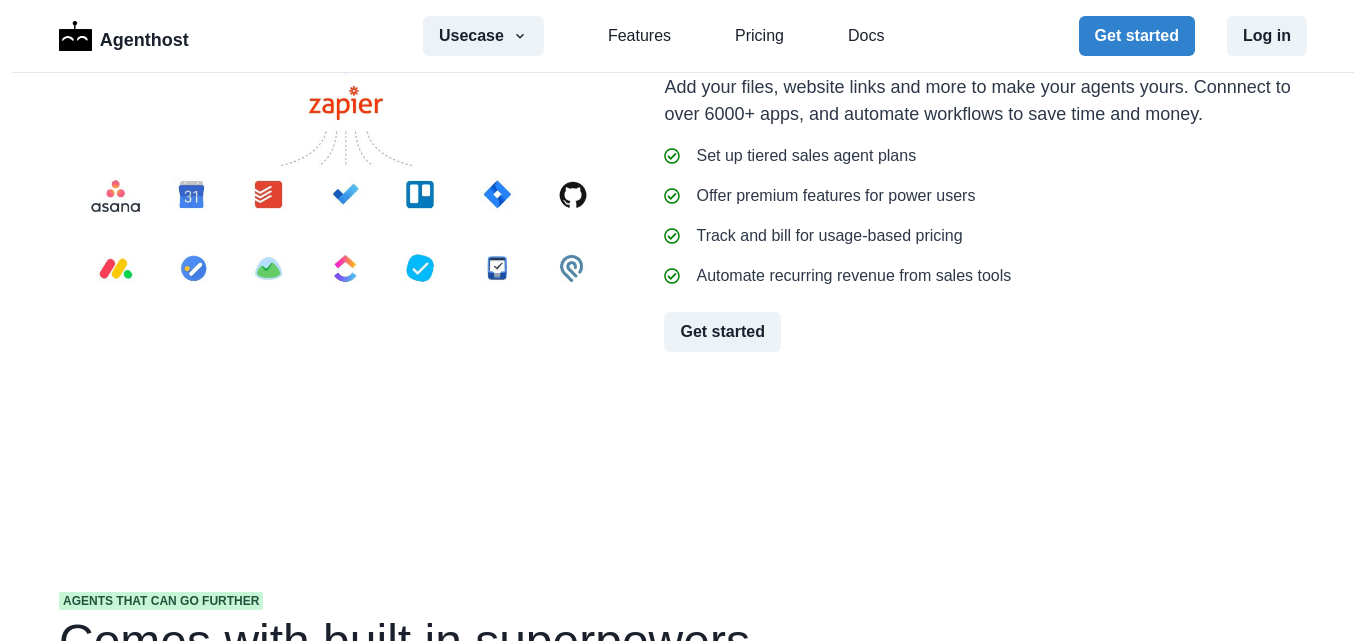 scroll, scrollTop: 2400, scrollLeft: 0, axis: vertical 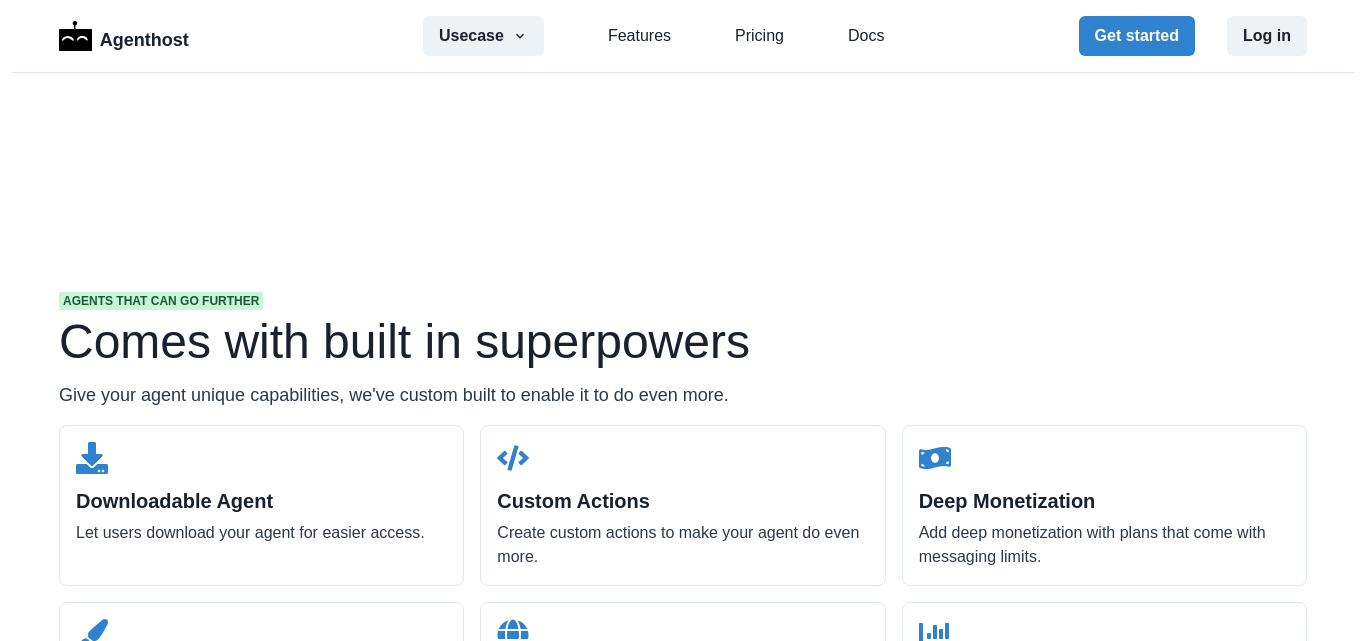 drag, startPoint x: 787, startPoint y: 328, endPoint x: 902, endPoint y: 331, distance: 115.03912 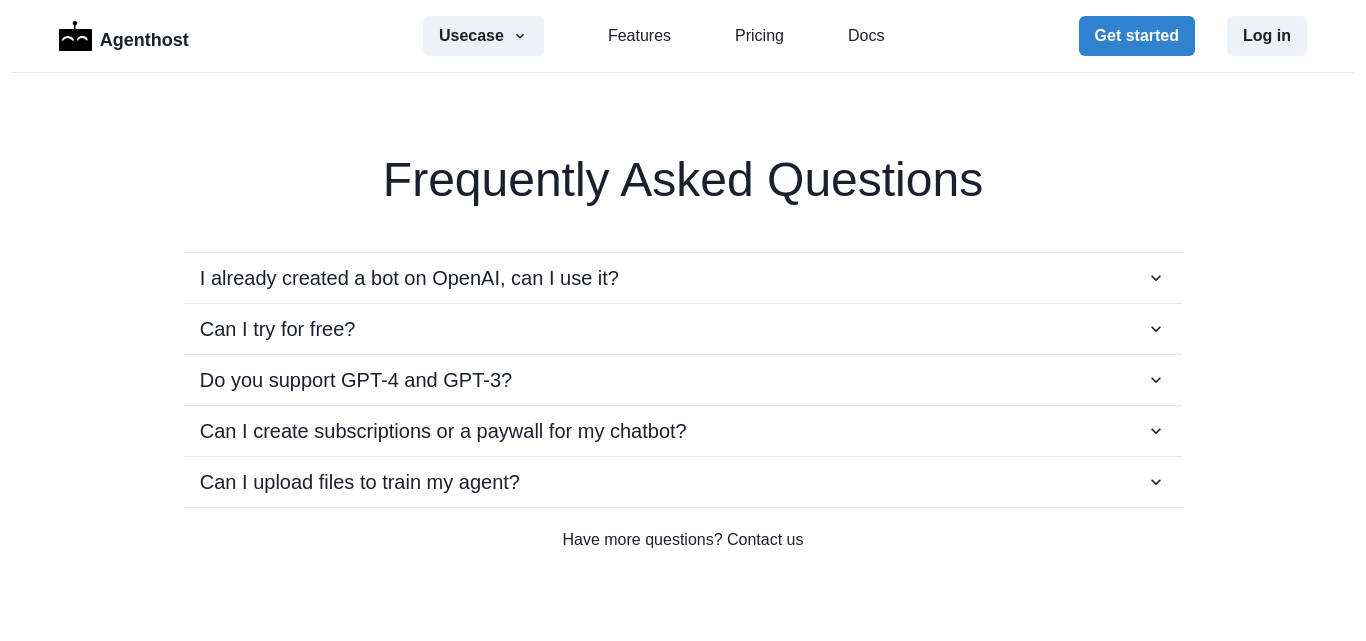 scroll, scrollTop: 4300, scrollLeft: 0, axis: vertical 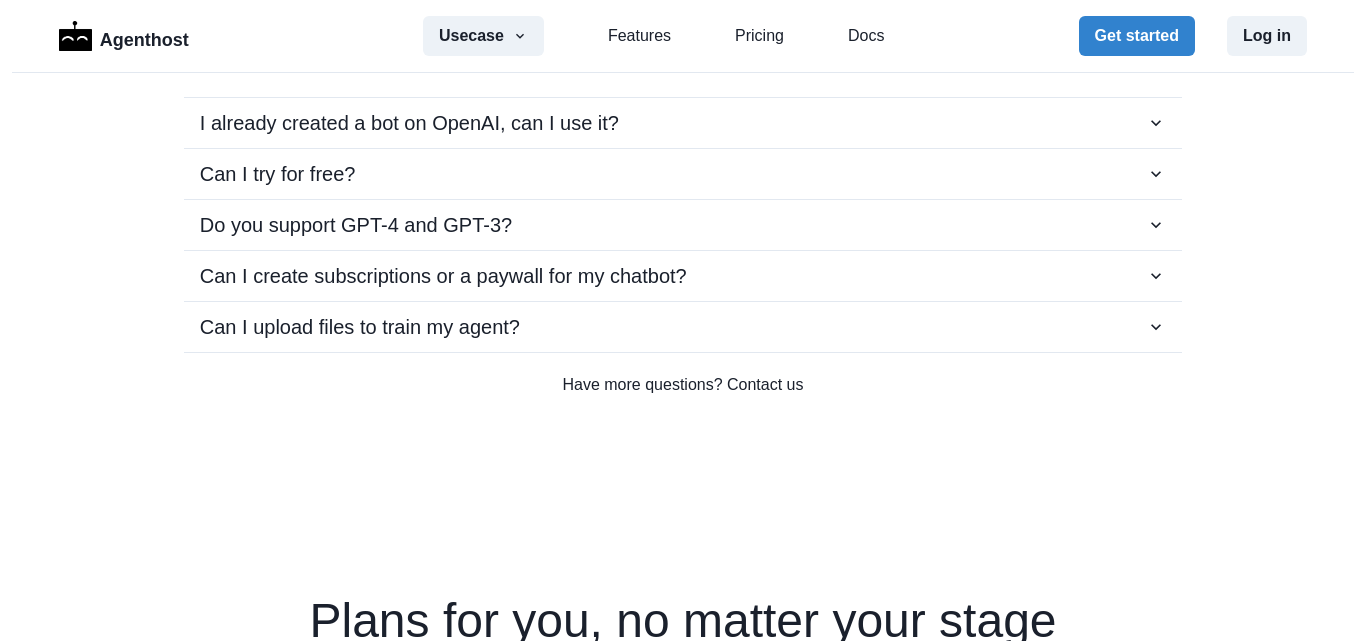 click on "View more" at bounding box center [683, -307] 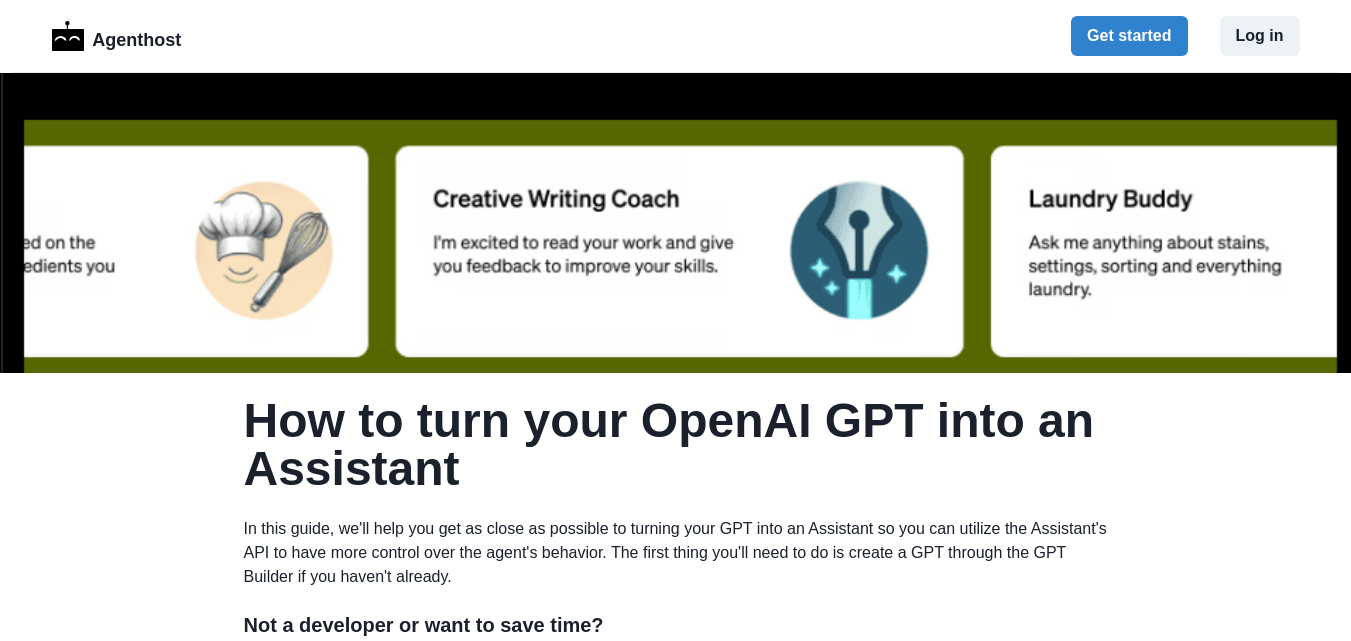 scroll, scrollTop: 100, scrollLeft: 0, axis: vertical 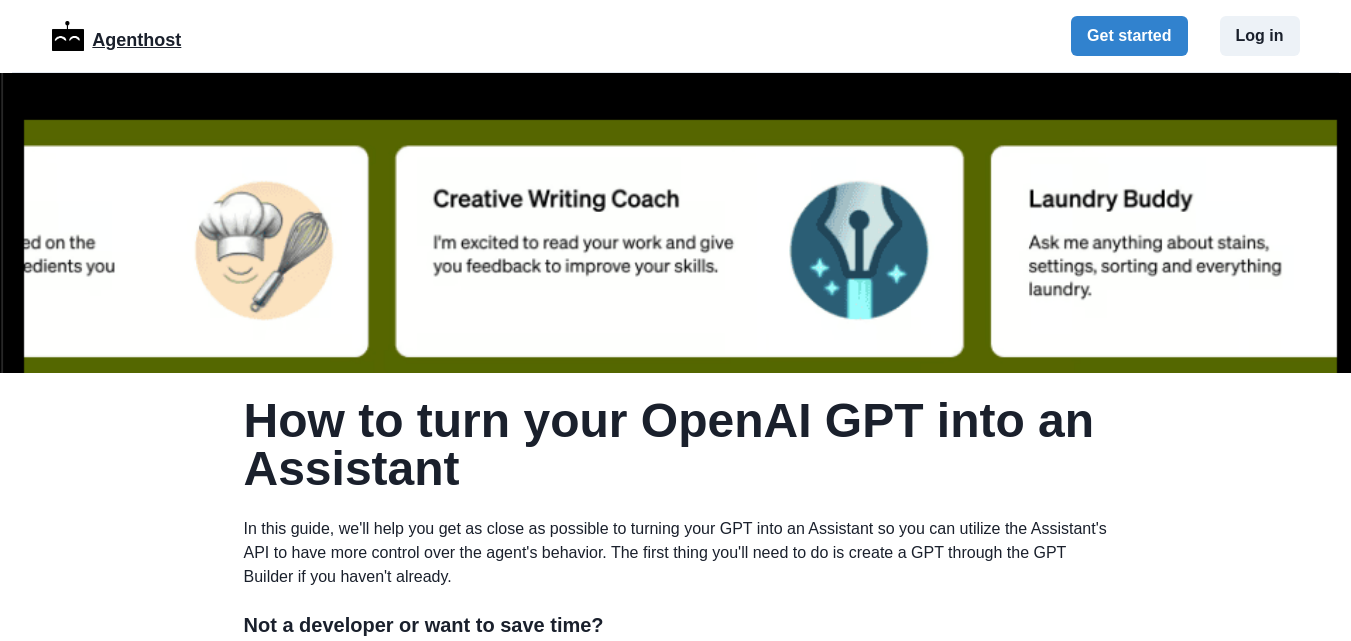 click on "Agenthost" at bounding box center [136, 36] 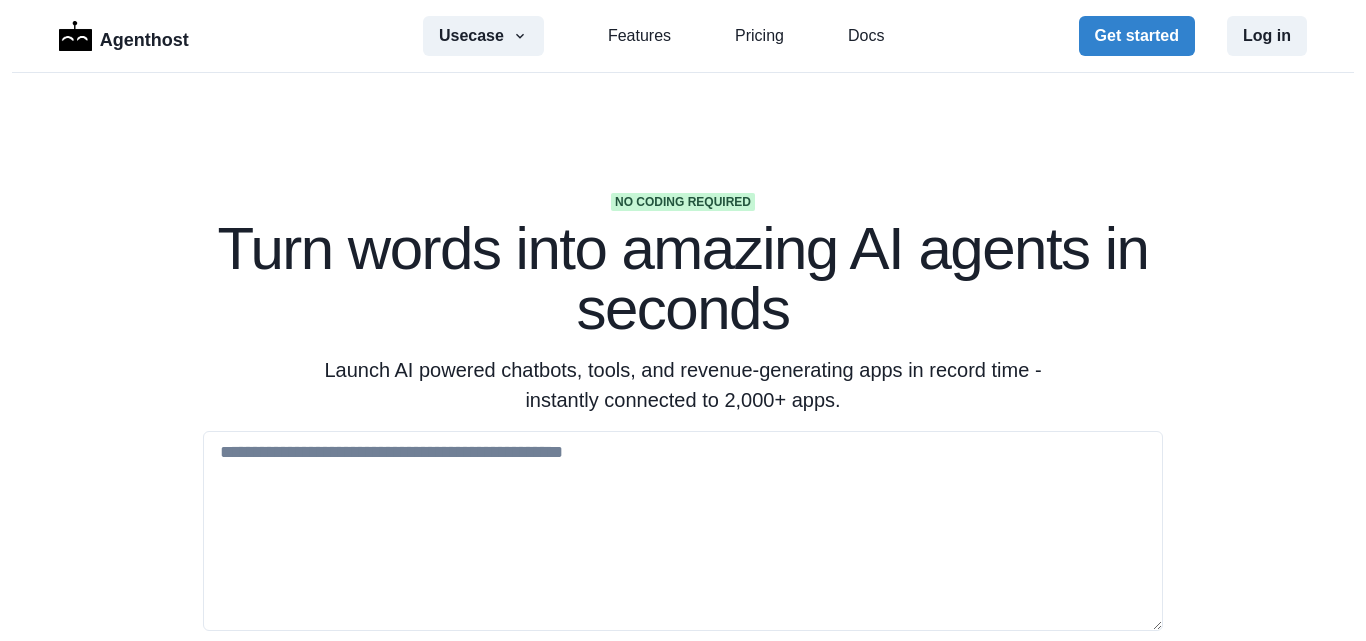 scroll, scrollTop: 0, scrollLeft: 0, axis: both 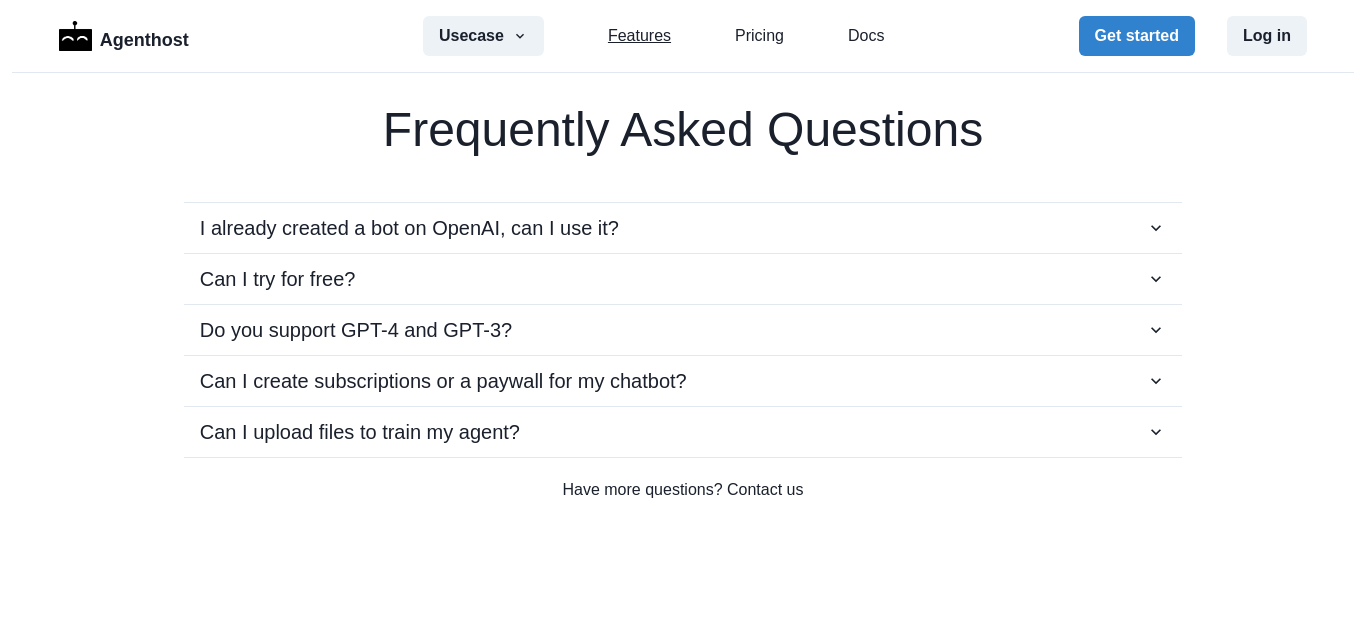 click on "Features" at bounding box center [639, 36] 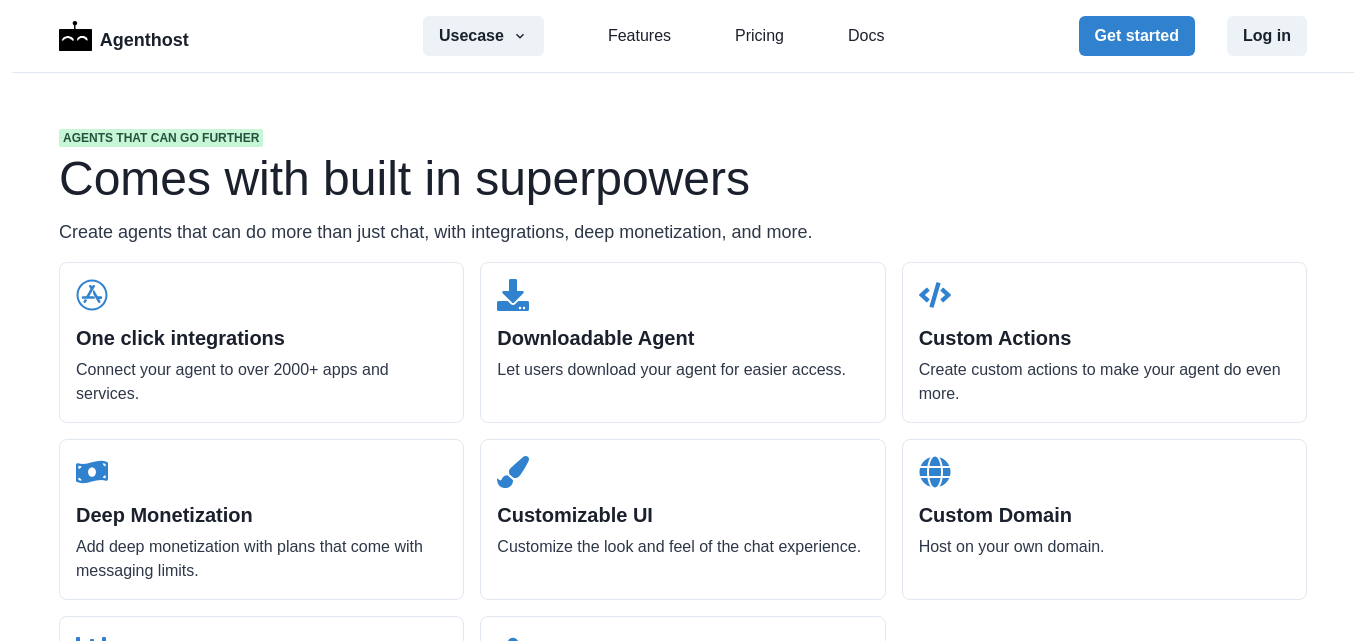 scroll, scrollTop: 1812, scrollLeft: 0, axis: vertical 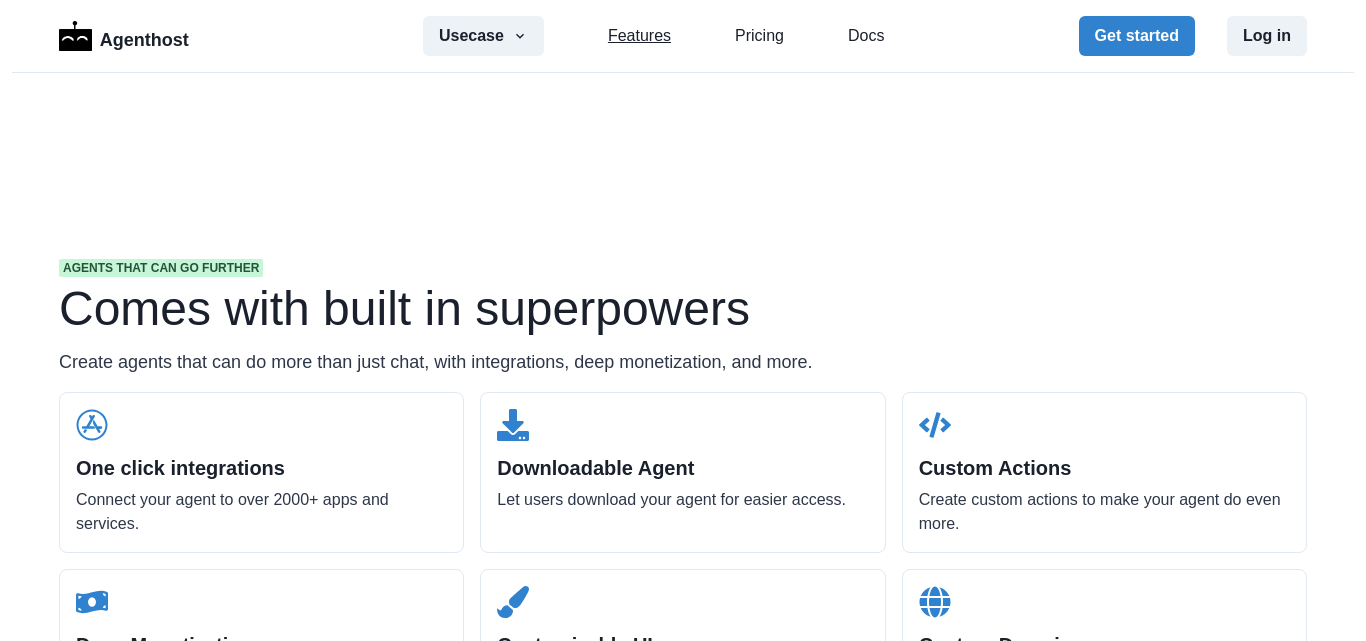 click on "Features" at bounding box center [639, 36] 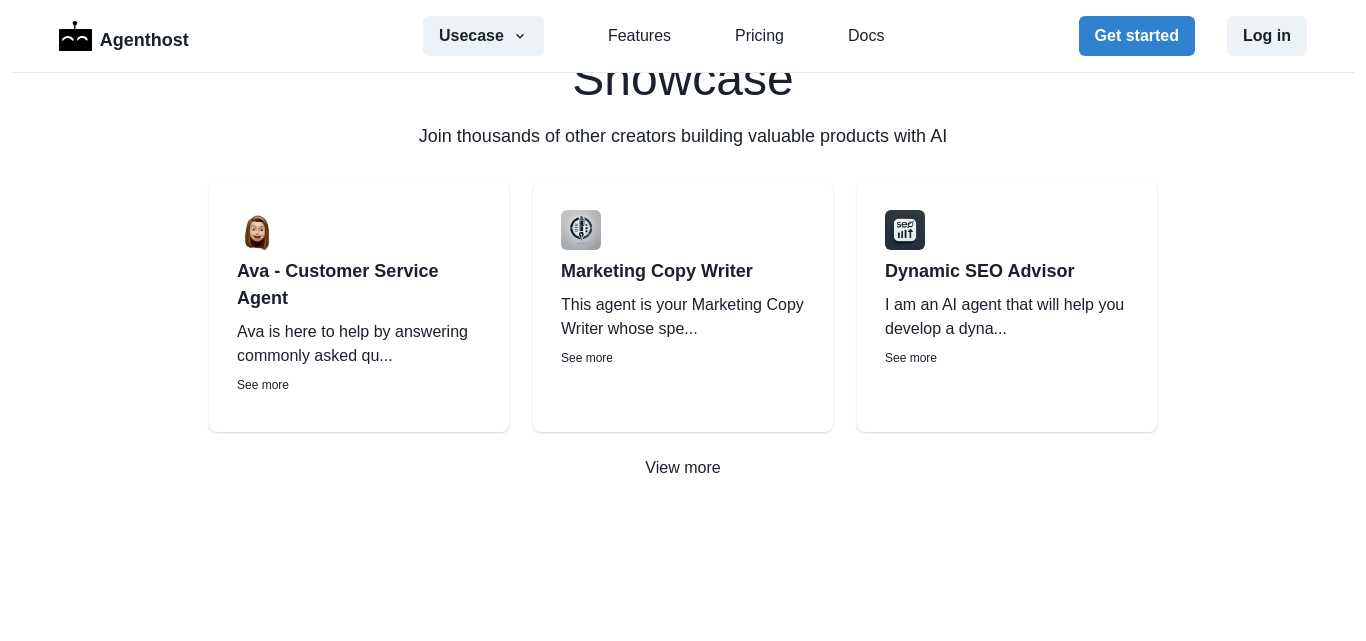 scroll, scrollTop: 2912, scrollLeft: 0, axis: vertical 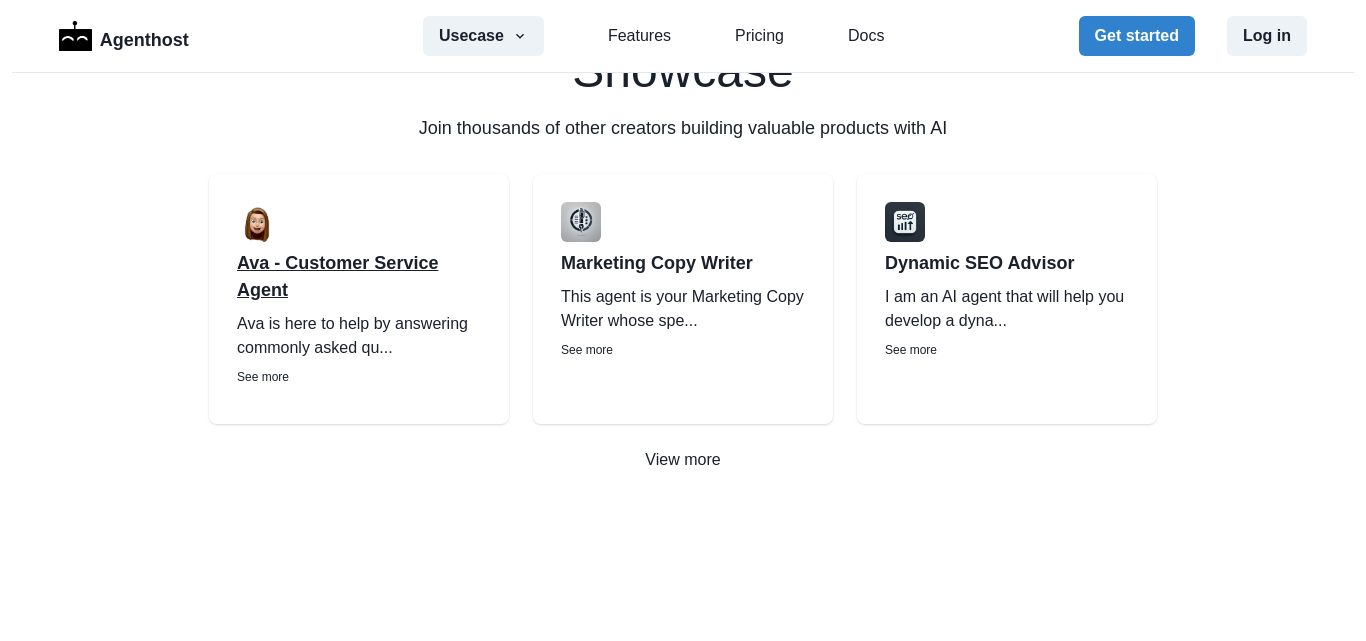 click on "Ava - Customer Service Agent" at bounding box center [359, 277] 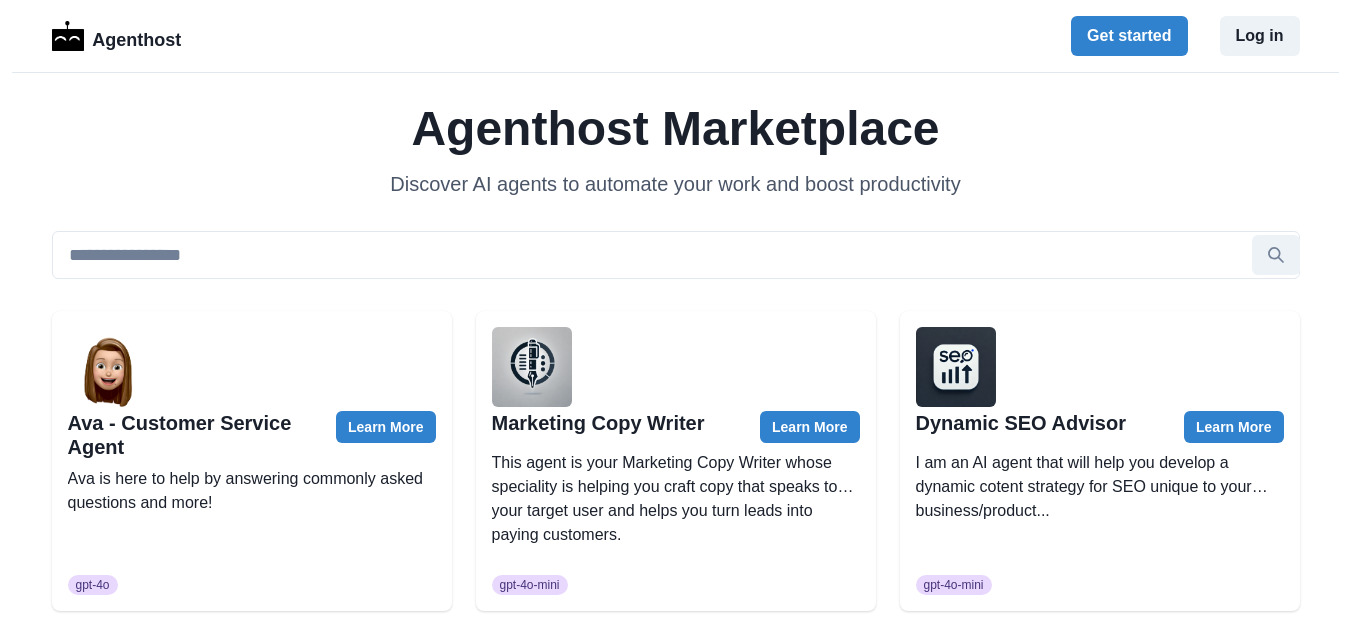 scroll, scrollTop: 500, scrollLeft: 0, axis: vertical 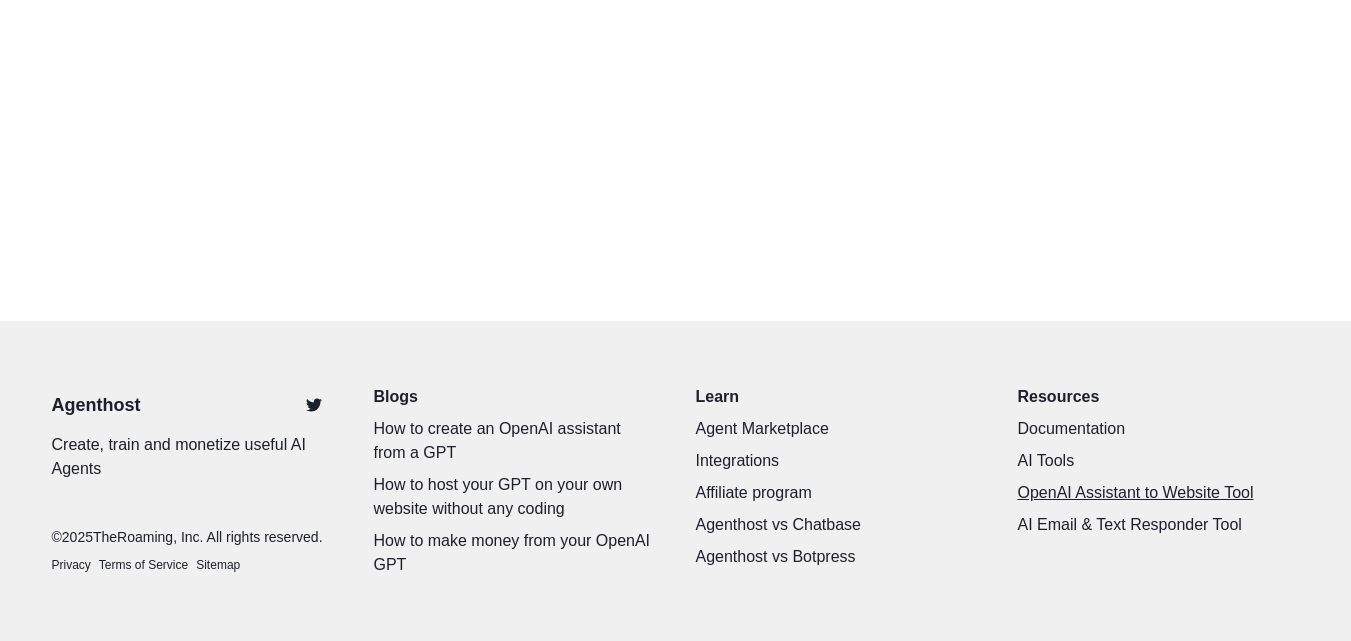 click on "OpenAI Assistant to Website Tool" at bounding box center [1159, 493] 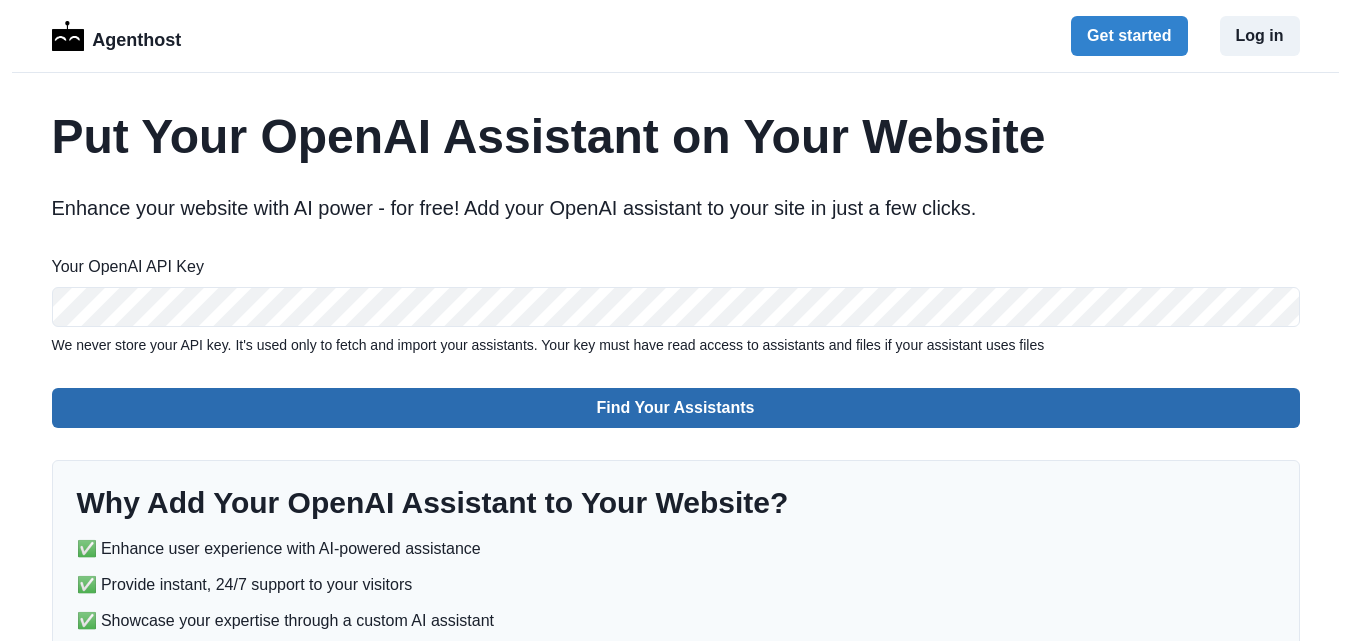 scroll, scrollTop: 0, scrollLeft: 0, axis: both 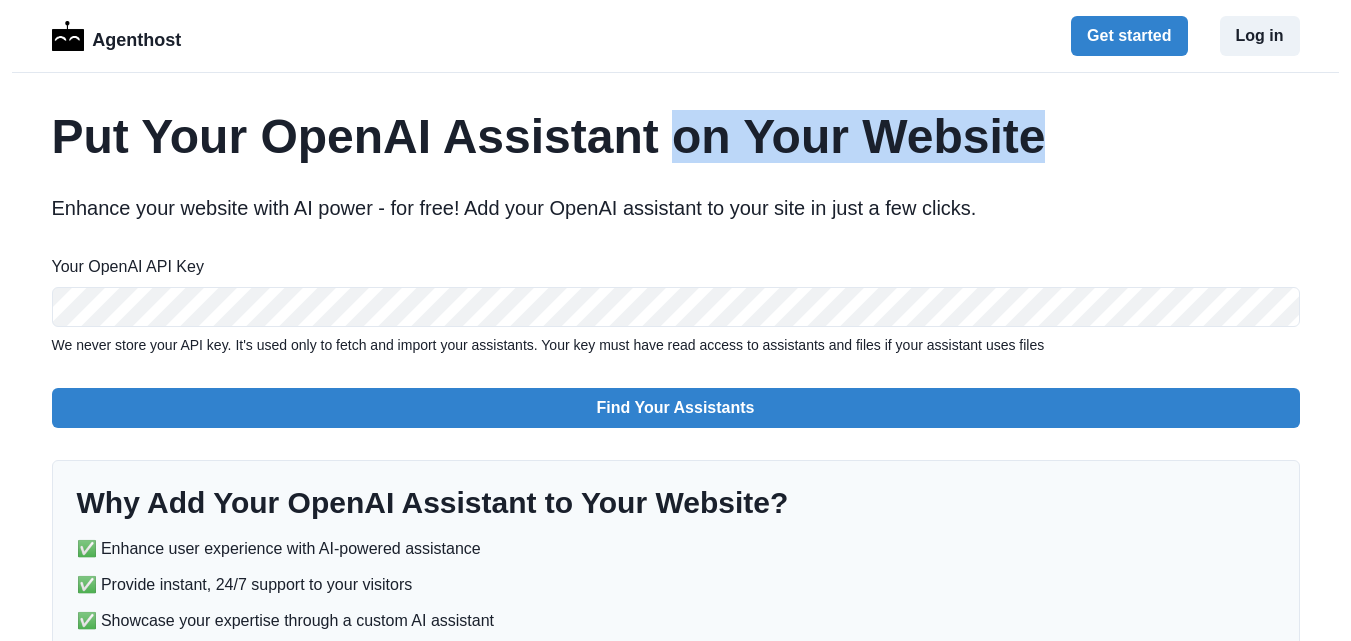 drag, startPoint x: 655, startPoint y: 151, endPoint x: 1092, endPoint y: 151, distance: 437 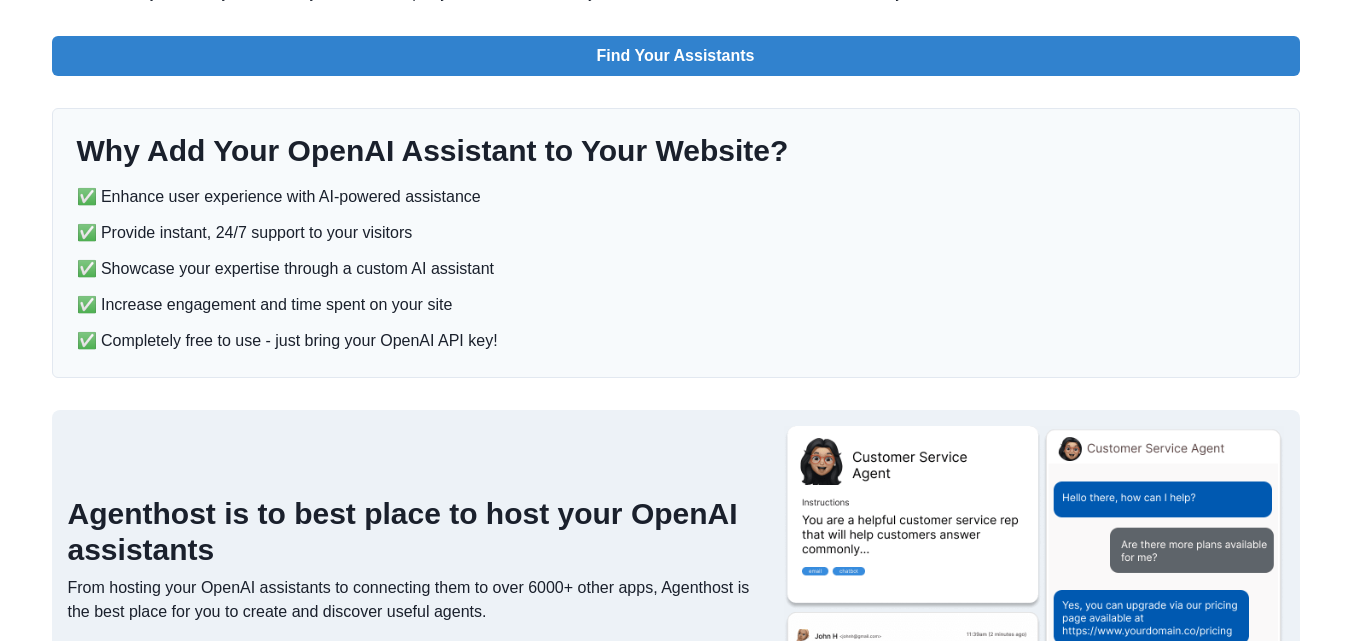 scroll, scrollTop: 400, scrollLeft: 0, axis: vertical 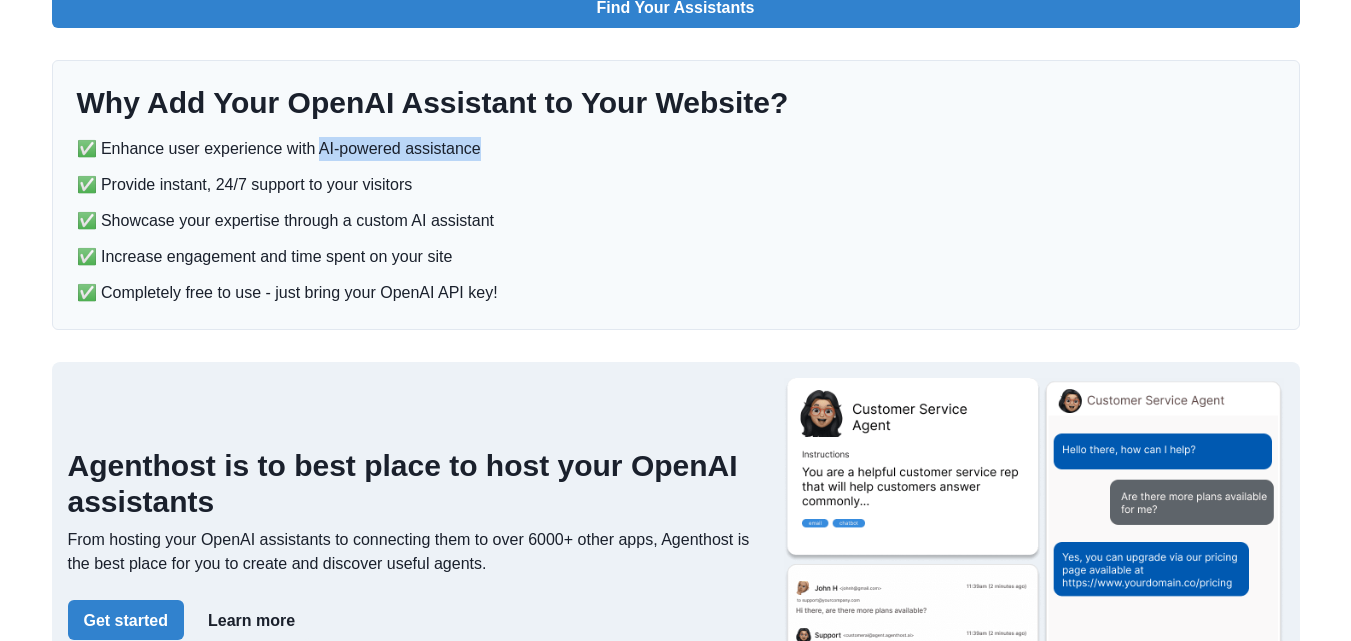 drag, startPoint x: 314, startPoint y: 149, endPoint x: 487, endPoint y: 154, distance: 173.07224 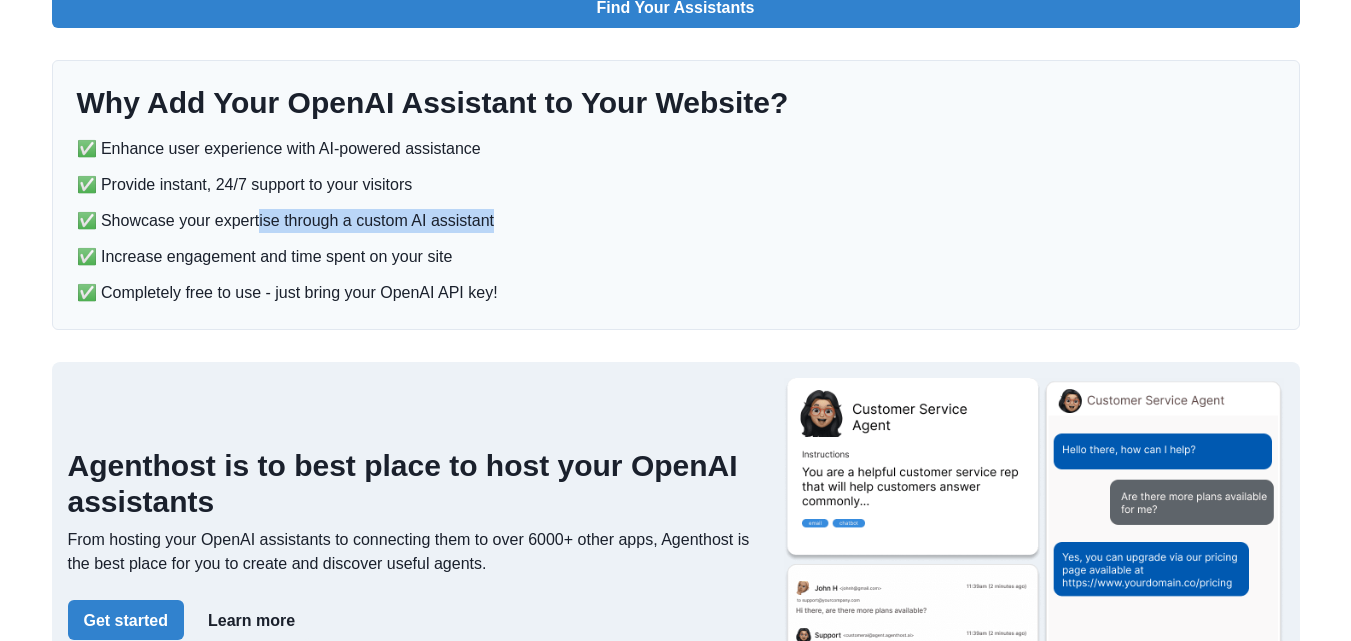 drag, startPoint x: 257, startPoint y: 226, endPoint x: 506, endPoint y: 228, distance: 249.00803 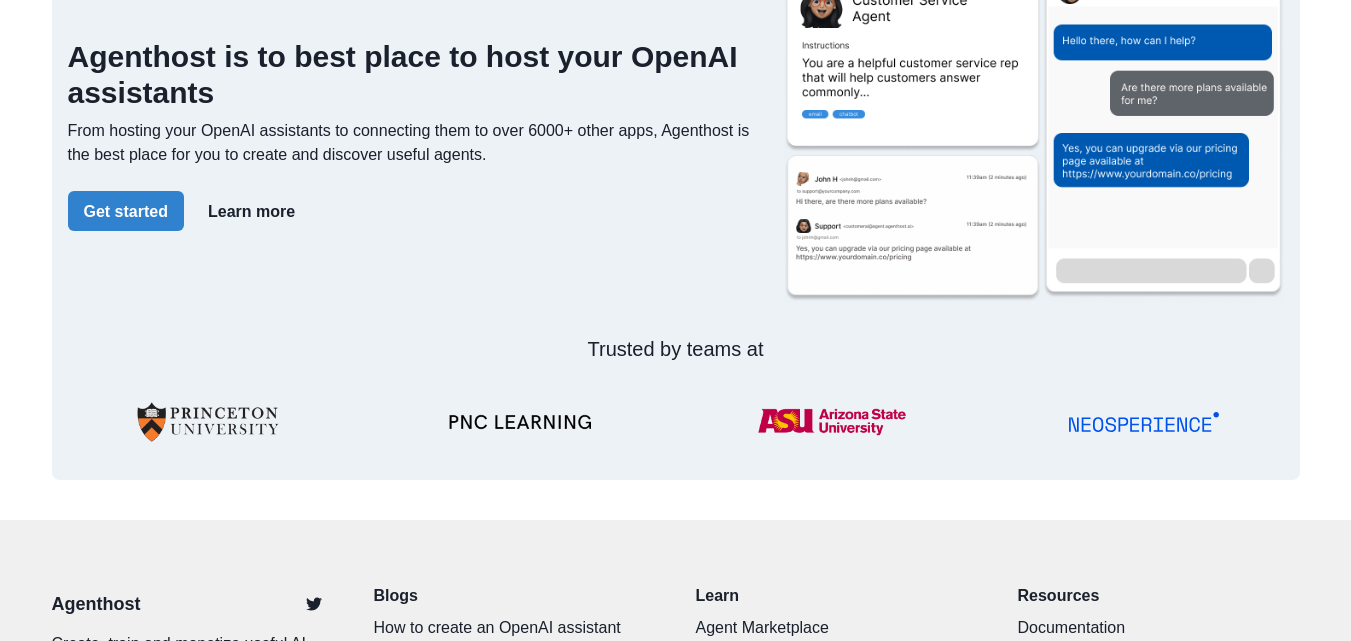 scroll, scrollTop: 608, scrollLeft: 0, axis: vertical 